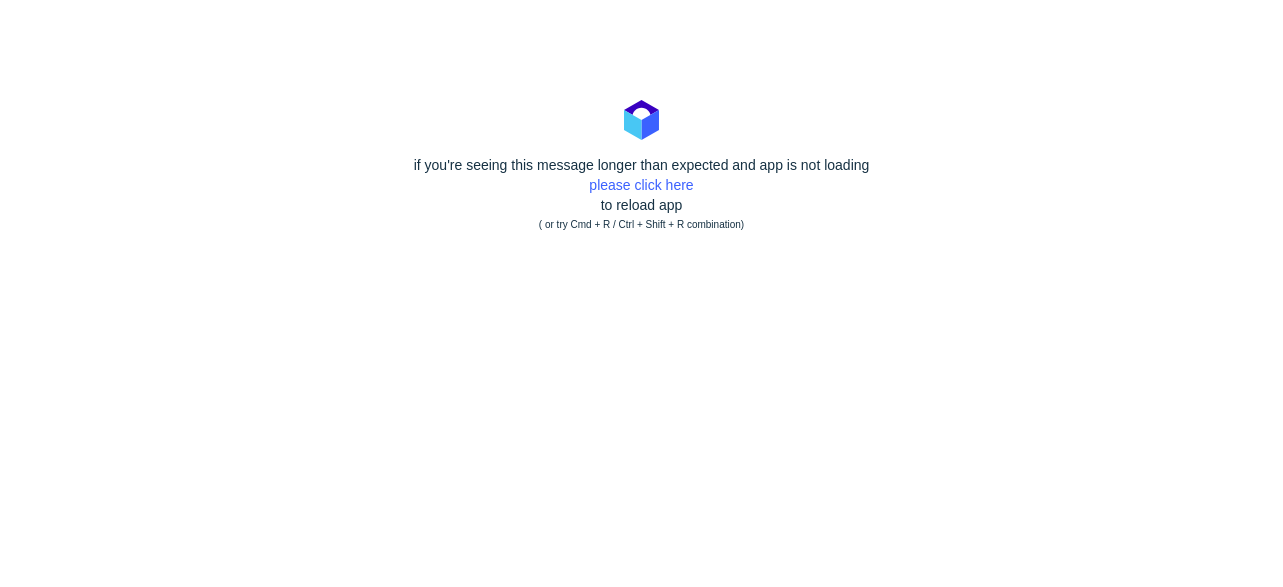scroll, scrollTop: 0, scrollLeft: 0, axis: both 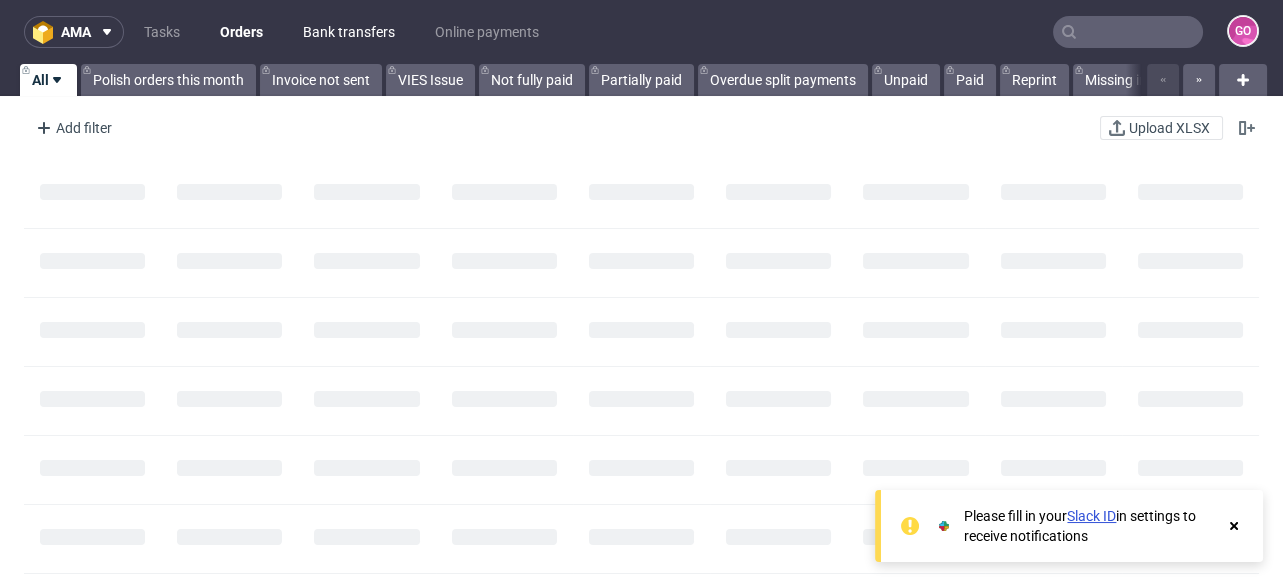 click on "Bank transfers" at bounding box center (349, 32) 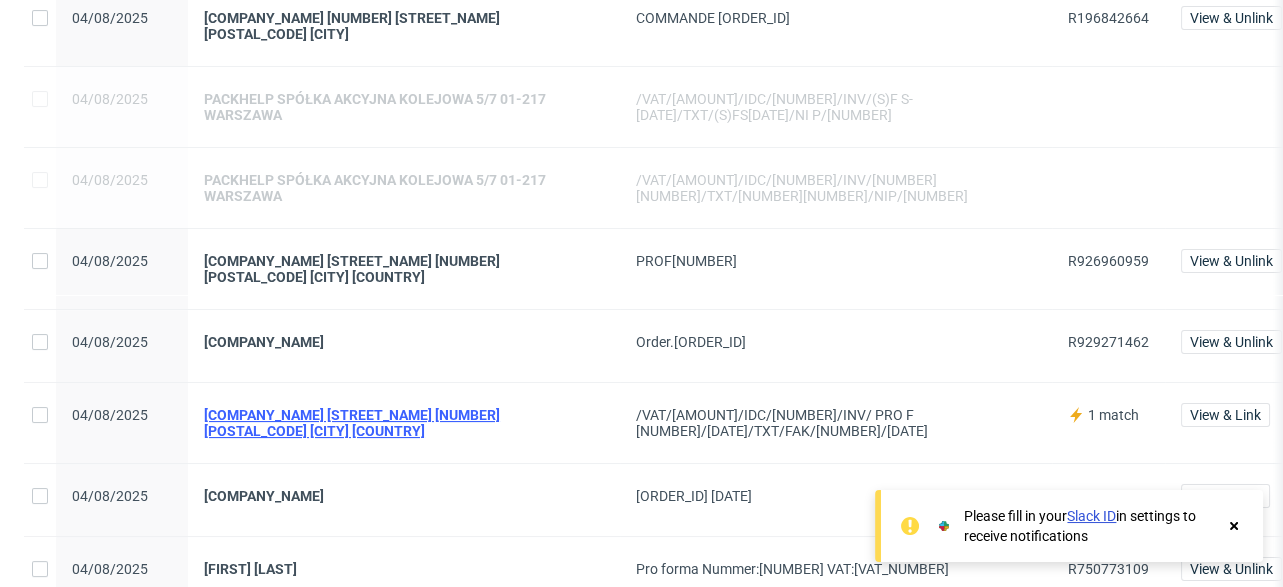 scroll, scrollTop: 480, scrollLeft: 0, axis: vertical 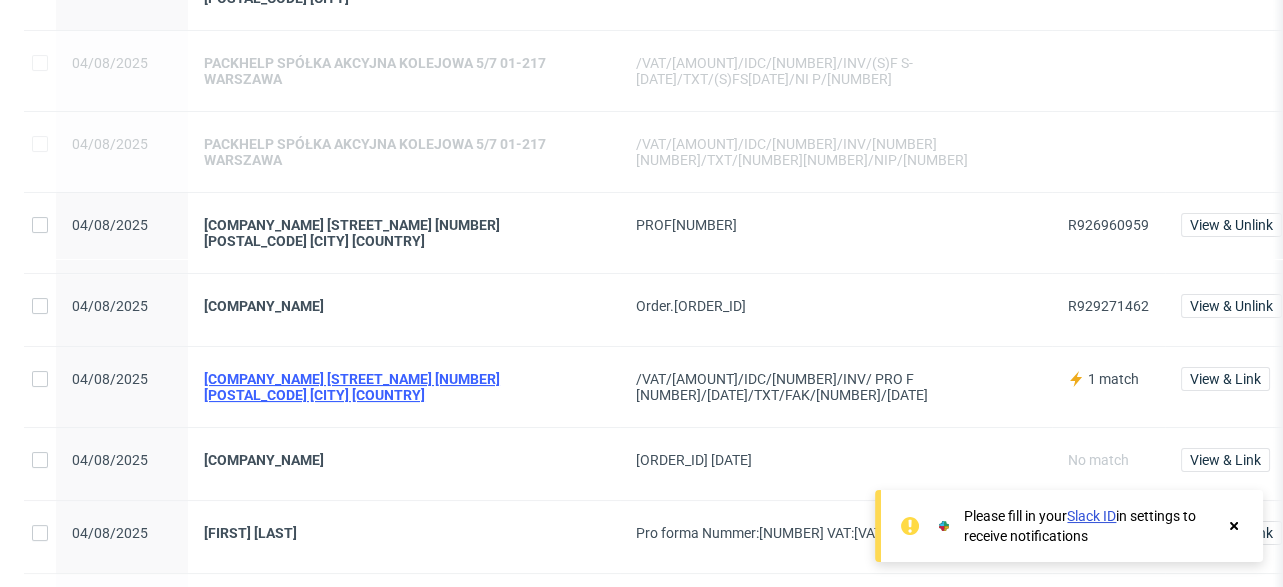 click on "[COMPANY_NAME] [STREET_NAME] [NUMBER] [POSTAL_CODE] [CITY] [COUNTRY]" at bounding box center (404, 387) 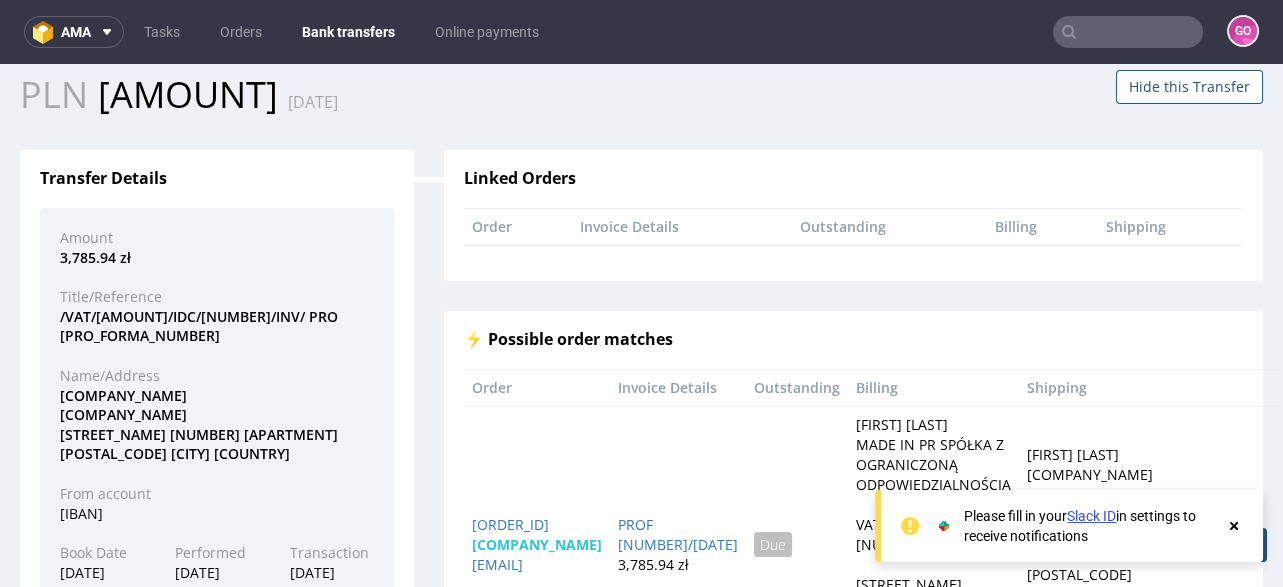 scroll, scrollTop: 239, scrollLeft: 0, axis: vertical 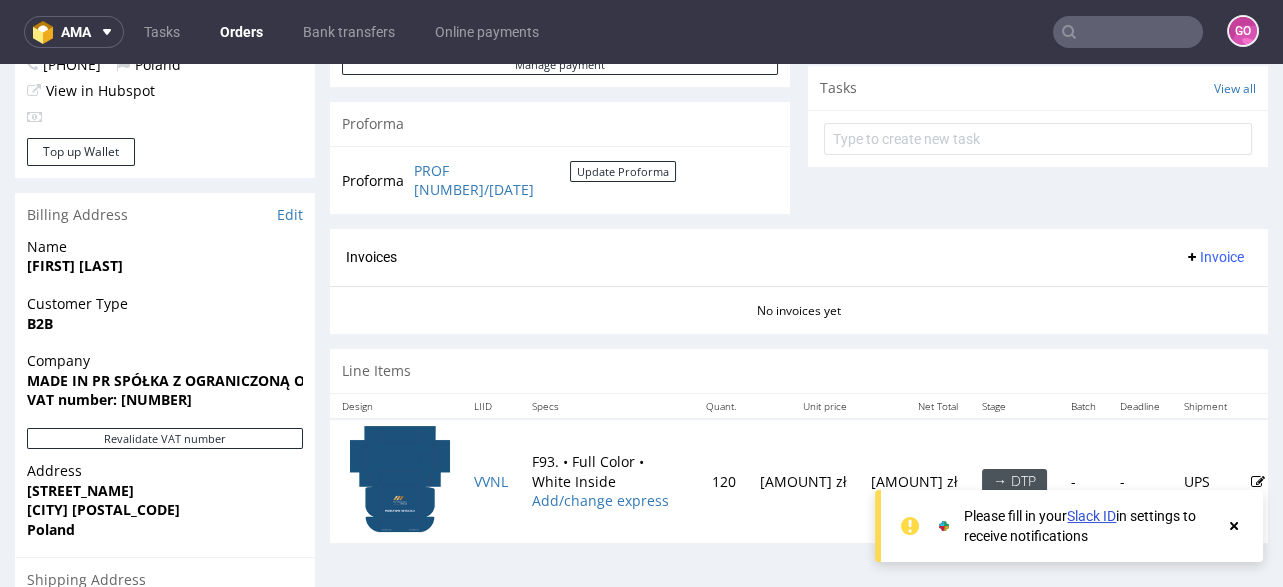 click on "VAT number: [NUMBER]" at bounding box center [109, 399] 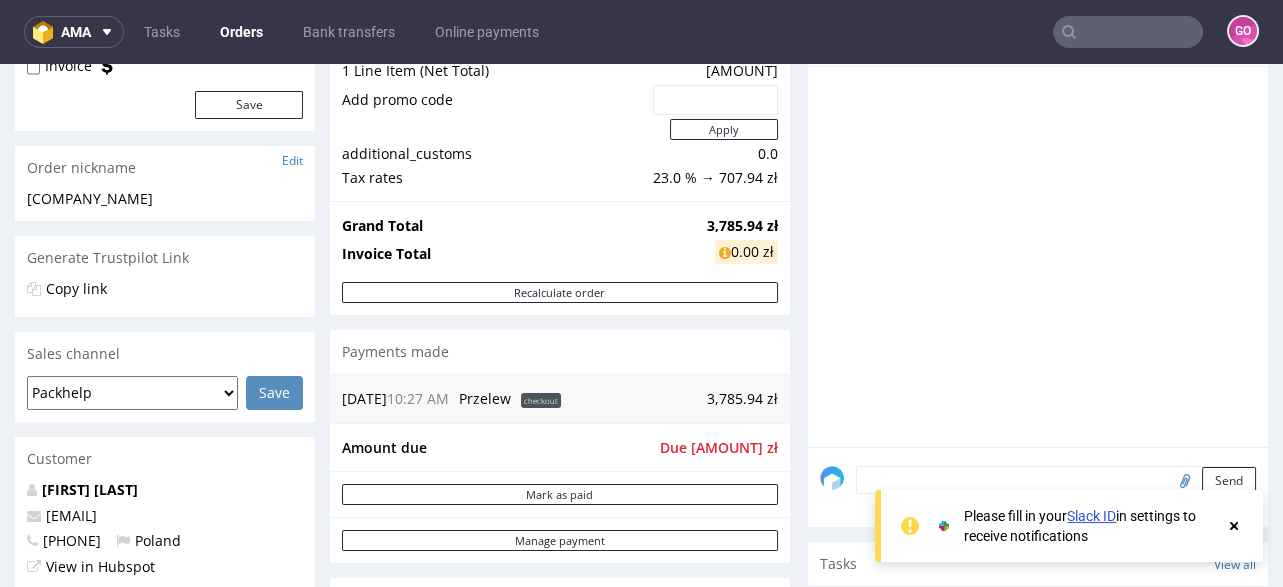 scroll, scrollTop: 0, scrollLeft: 0, axis: both 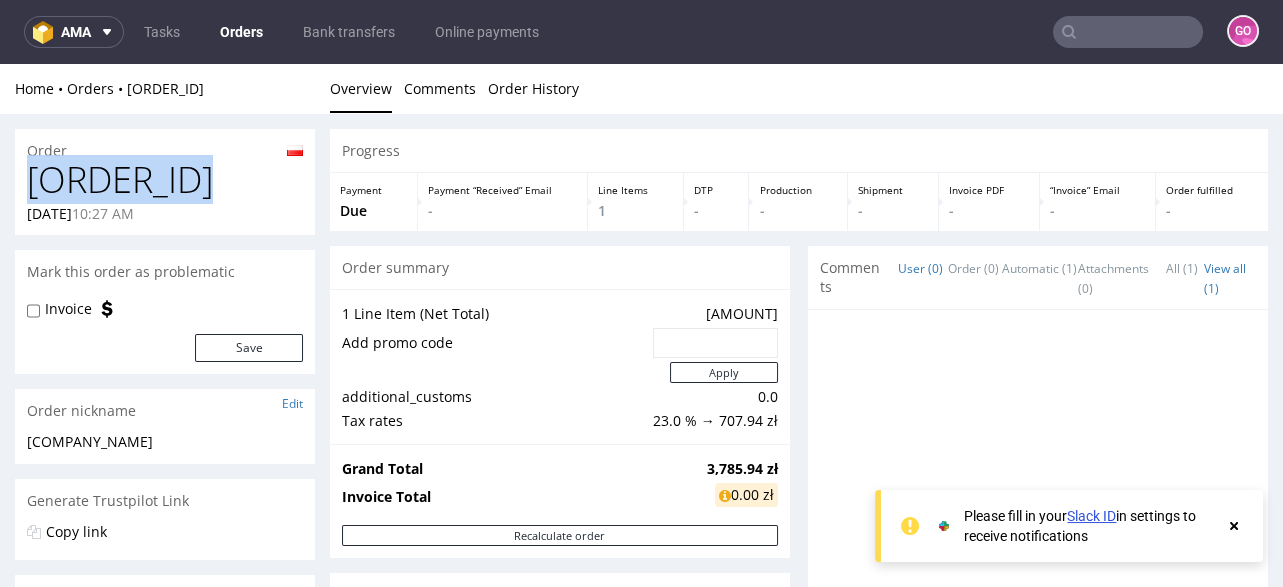 drag, startPoint x: 261, startPoint y: 188, endPoint x: 21, endPoint y: 195, distance: 240.10207 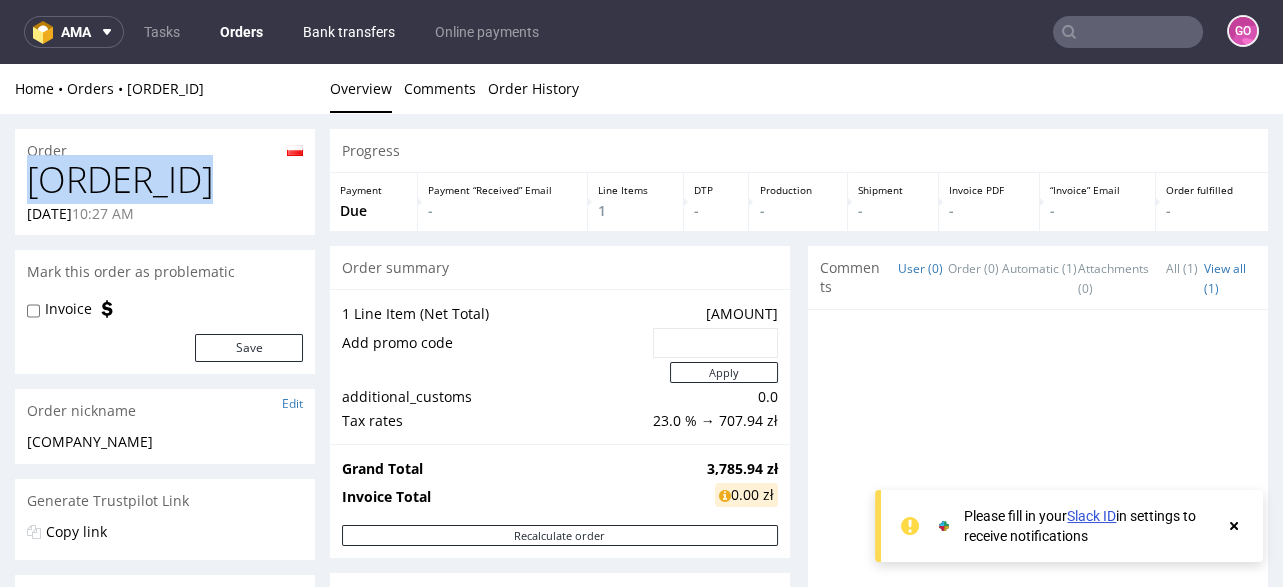click on "Bank transfers" at bounding box center [349, 32] 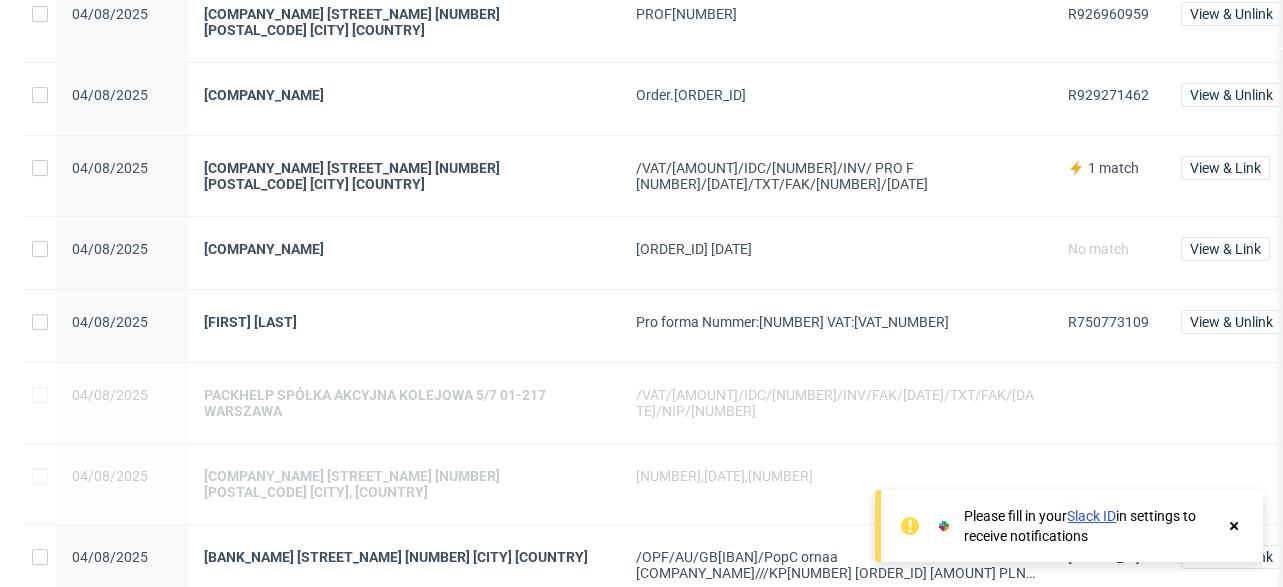 scroll, scrollTop: 480, scrollLeft: 0, axis: vertical 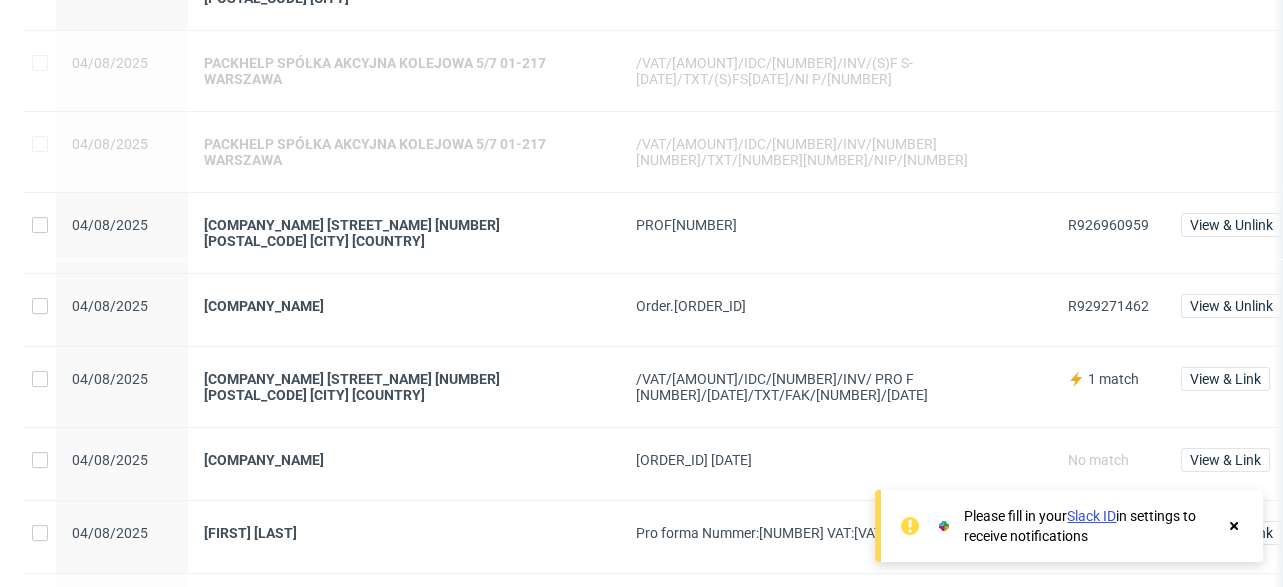 click on "R926960959" at bounding box center [1108, 225] 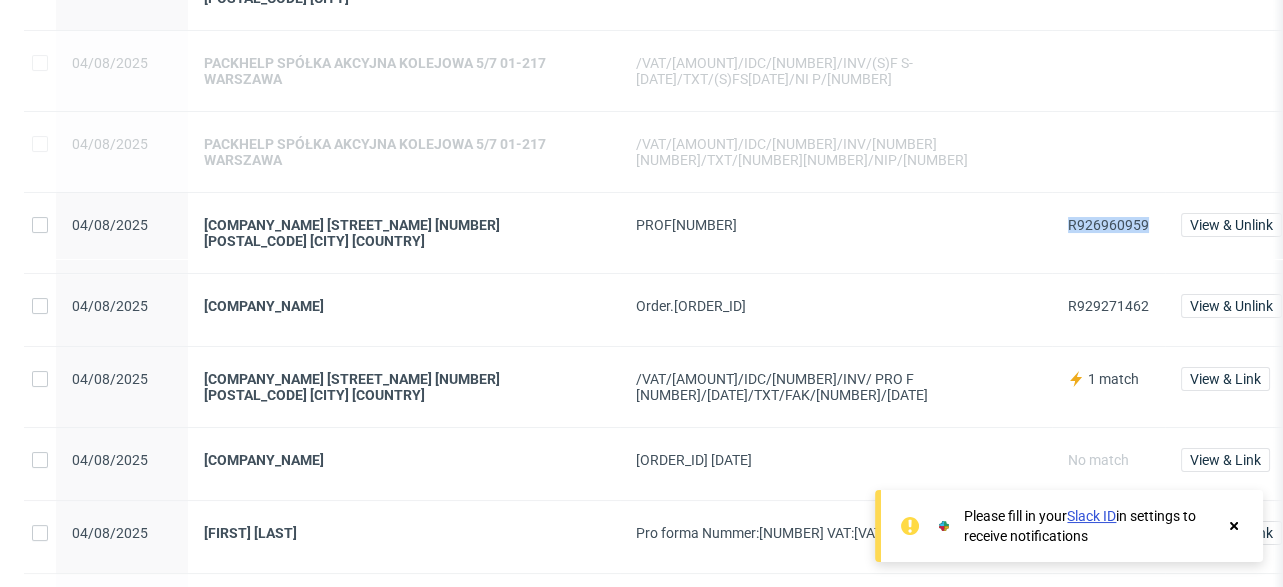 click on "R926960959" at bounding box center (1108, 225) 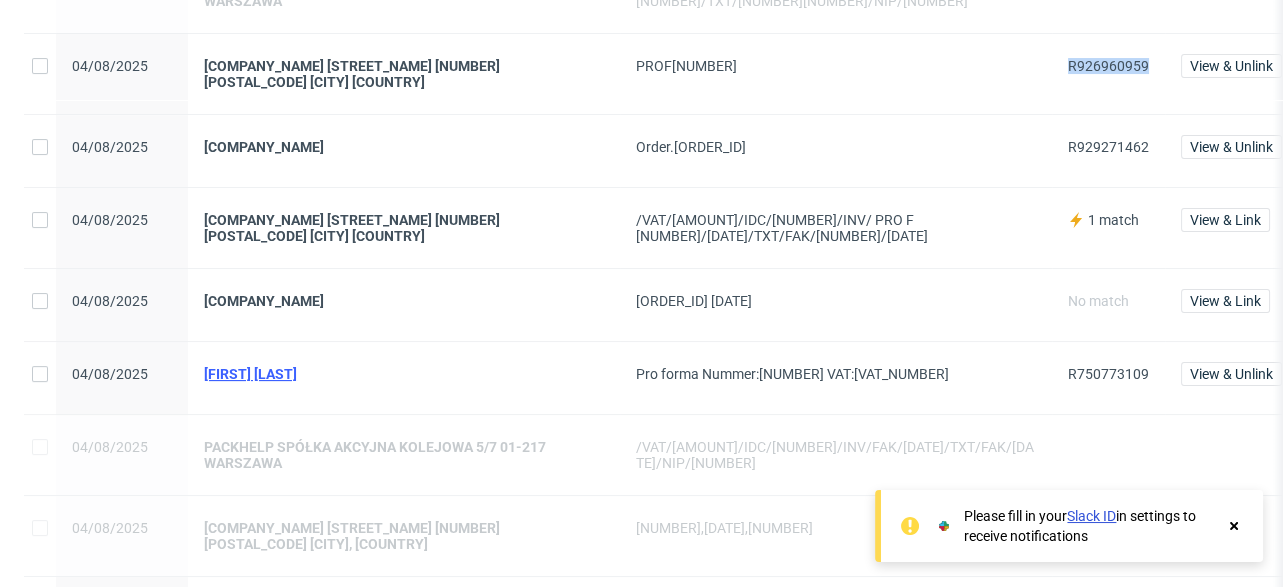 click on "[FIRST] [LAST]" at bounding box center [404, 374] 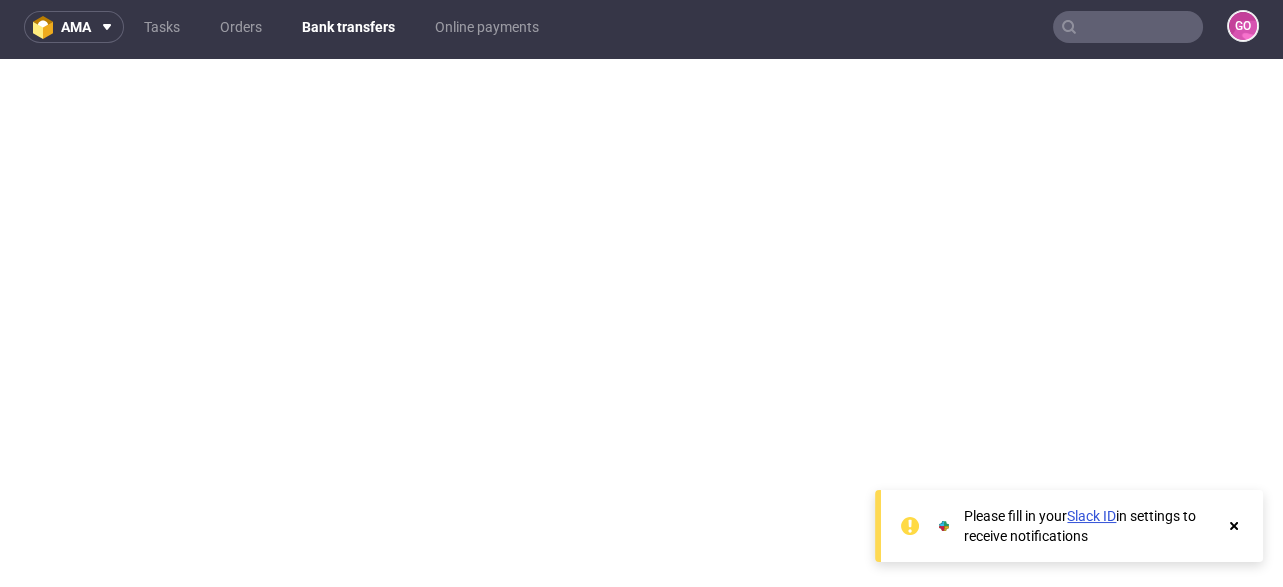 scroll, scrollTop: 5, scrollLeft: 0, axis: vertical 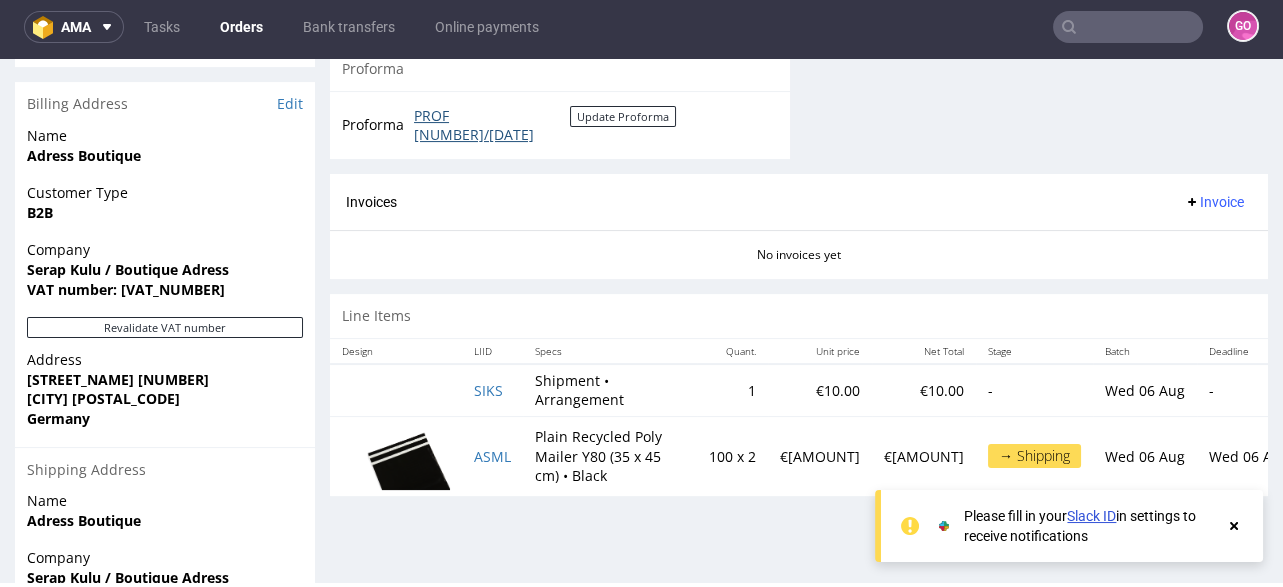 click on "PROF [NUMBER]/[DATE]" at bounding box center [492, 125] 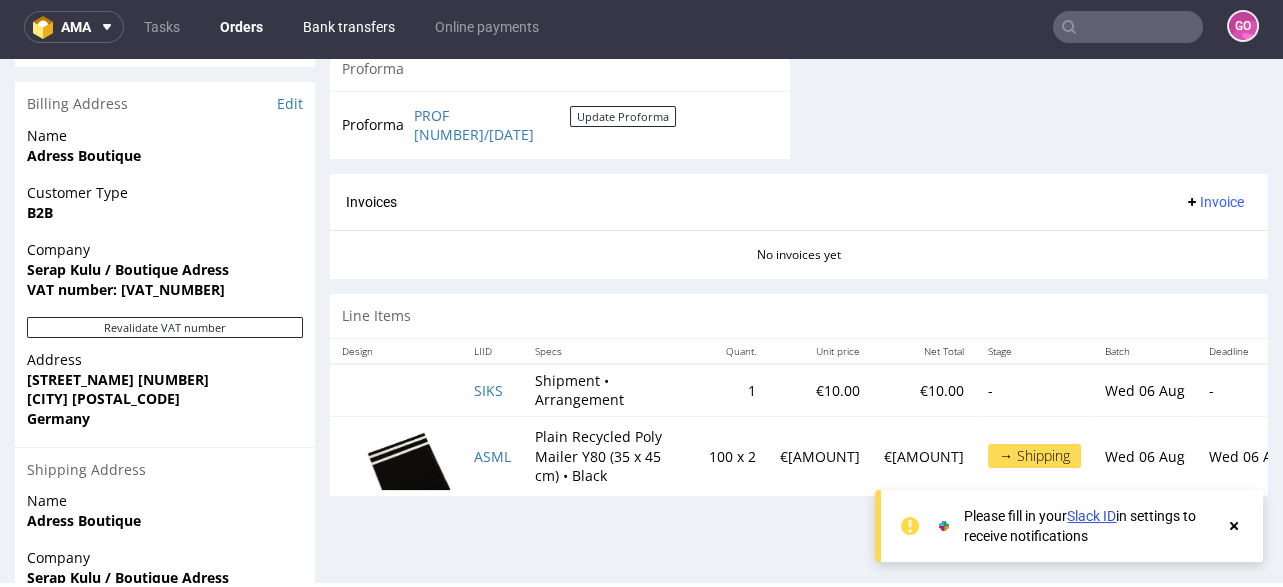 click on "Bank transfers" at bounding box center [349, 27] 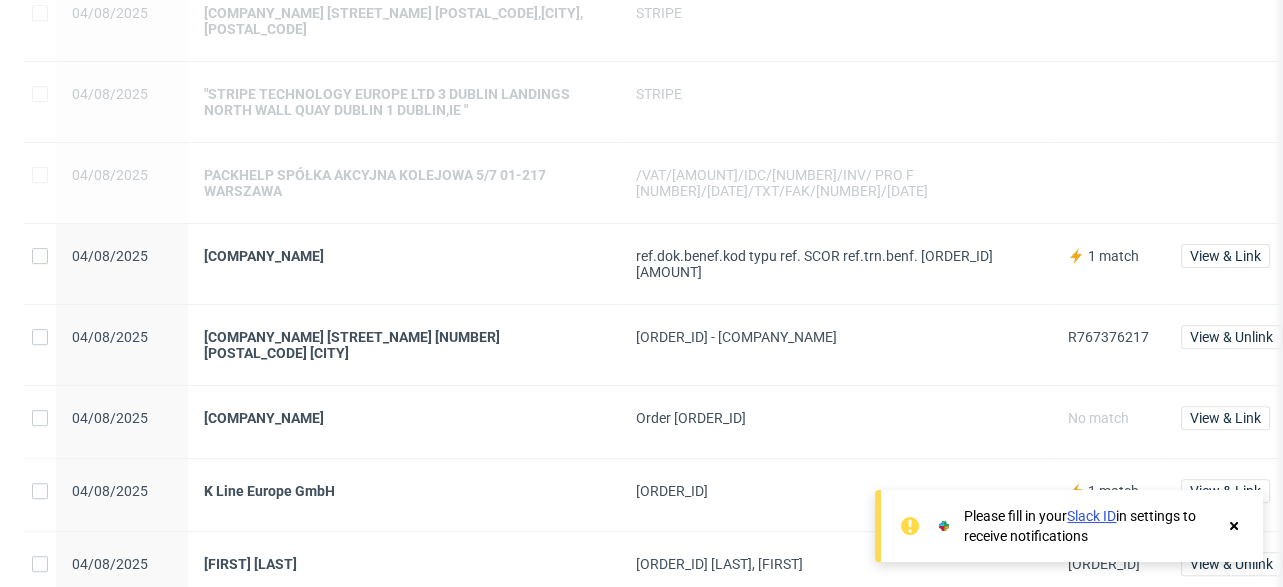 scroll, scrollTop: 1440, scrollLeft: 0, axis: vertical 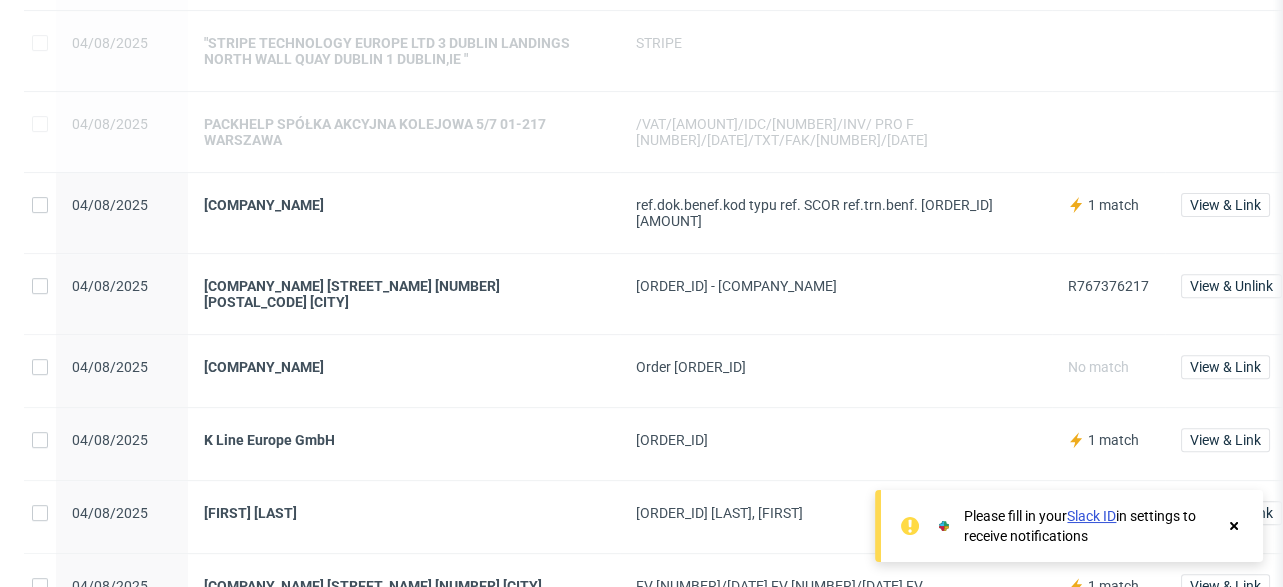 click on "[COMPANY_NAME] [STREET_NAME] [NUMBER] [POSTAL_CODE] [CITY]" at bounding box center (404, 294) 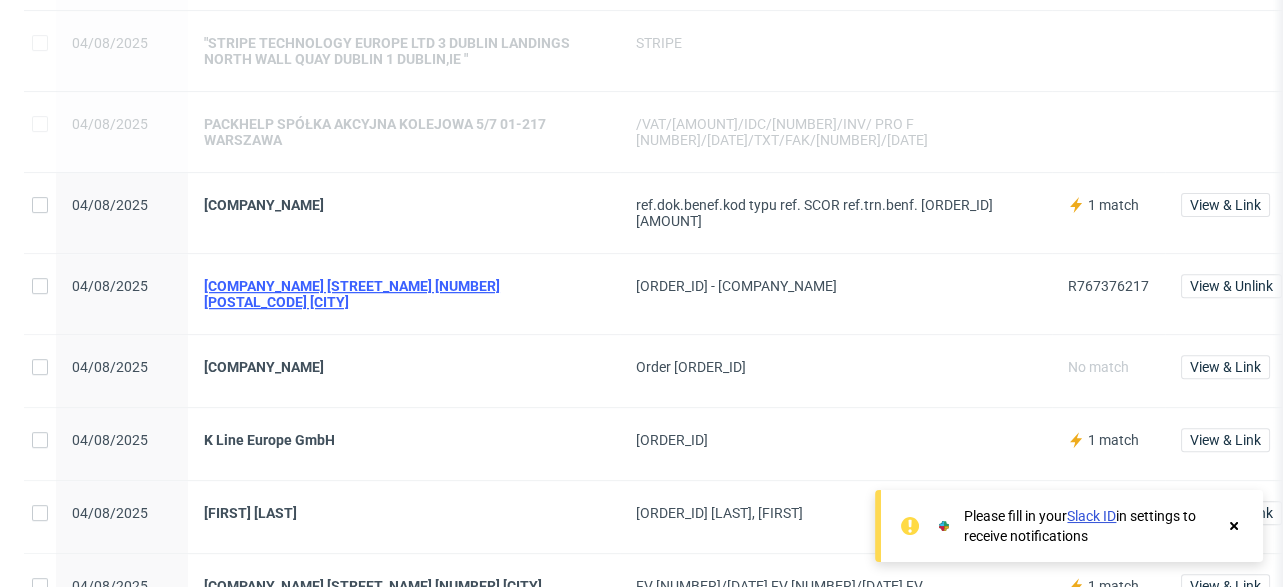 click on "[COMPANY_NAME] [STREET_NAME] [NUMBER] [POSTAL_CODE] [CITY]" at bounding box center [404, 294] 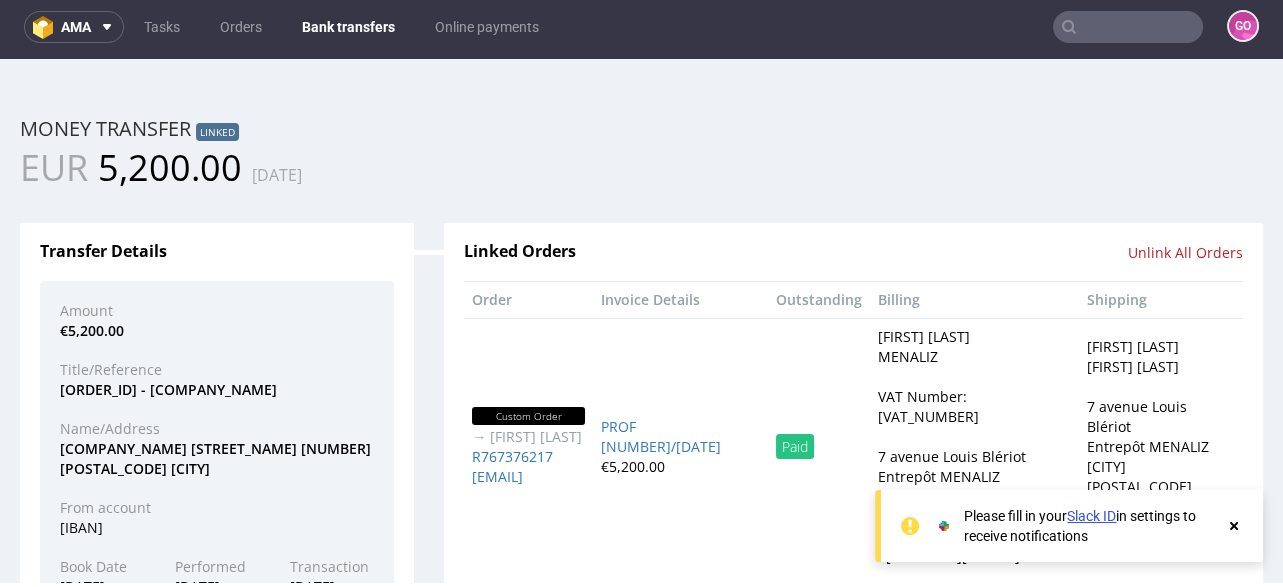scroll, scrollTop: 5, scrollLeft: 0, axis: vertical 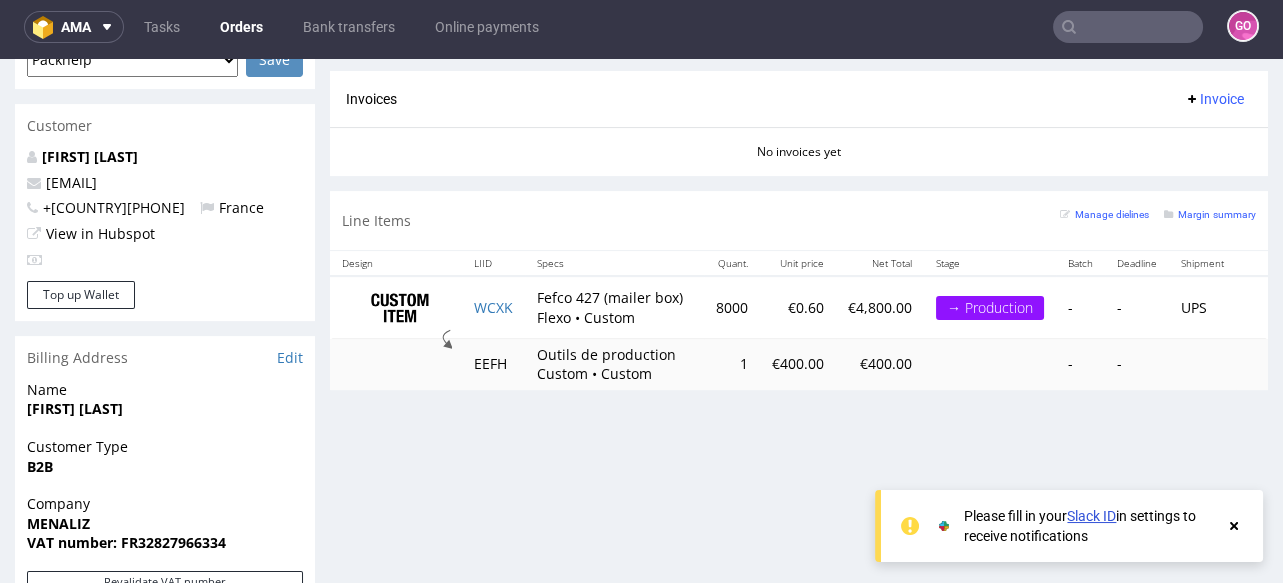 click on "VAT number: FR32827966334" at bounding box center [126, 542] 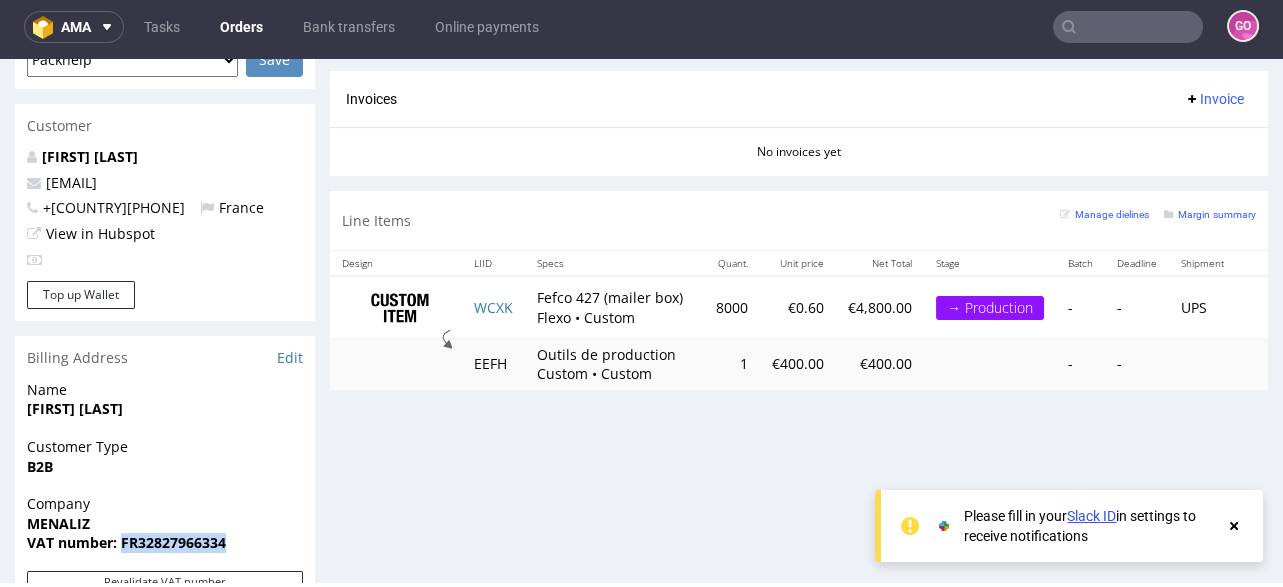 click on "VAT number: FR32827966334" at bounding box center [126, 542] 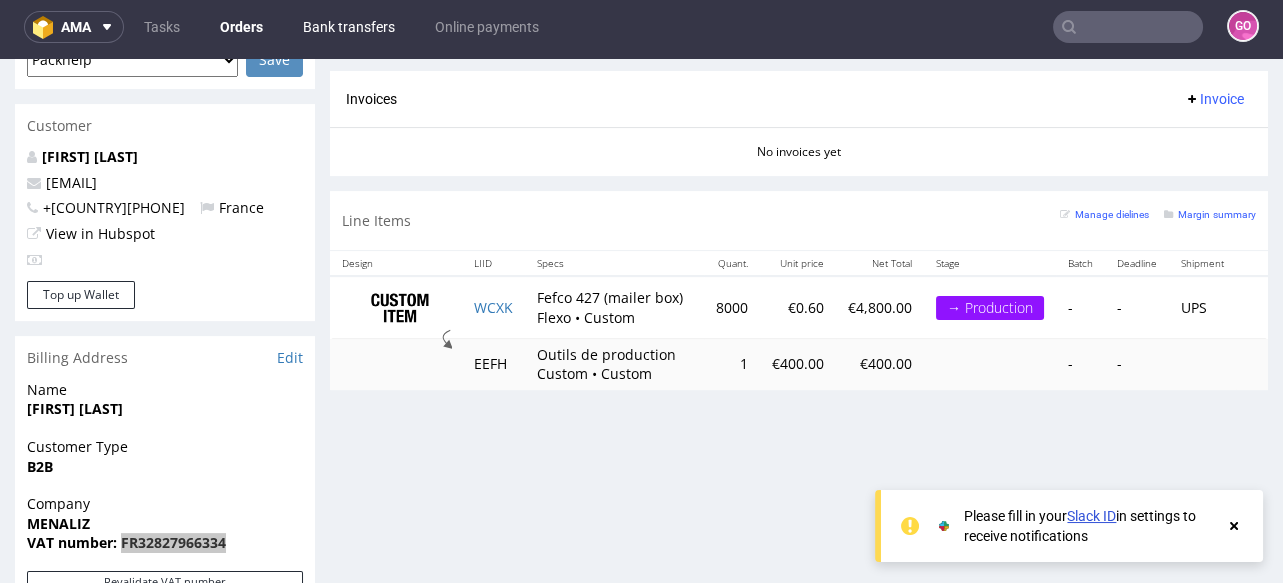 click on "Bank transfers" at bounding box center [349, 27] 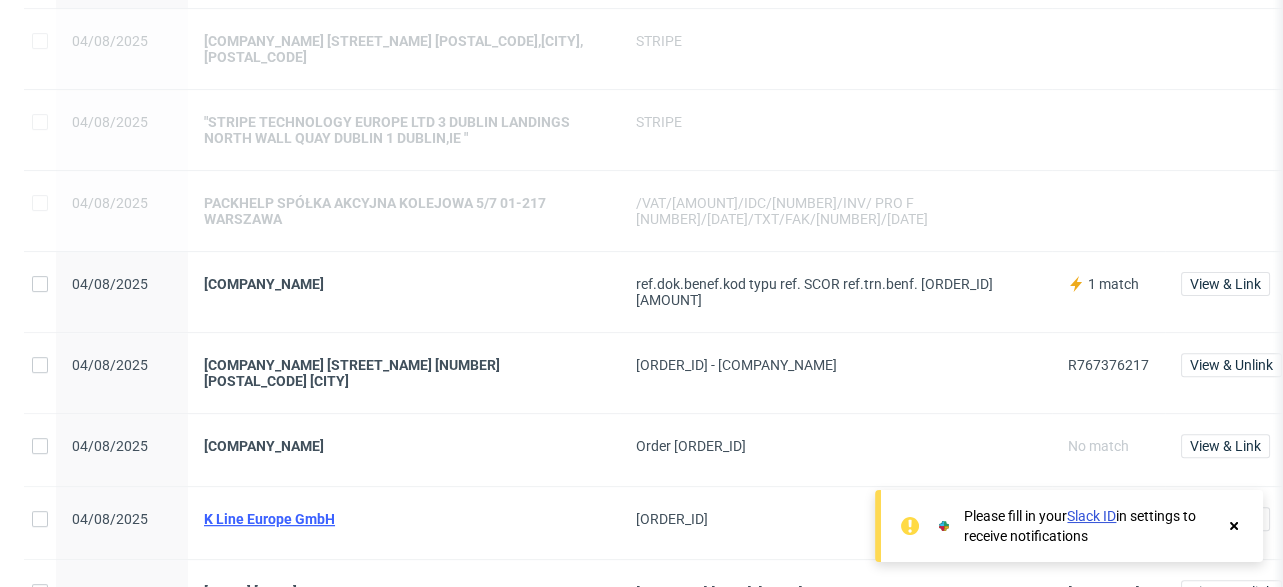 scroll, scrollTop: 1519, scrollLeft: 0, axis: vertical 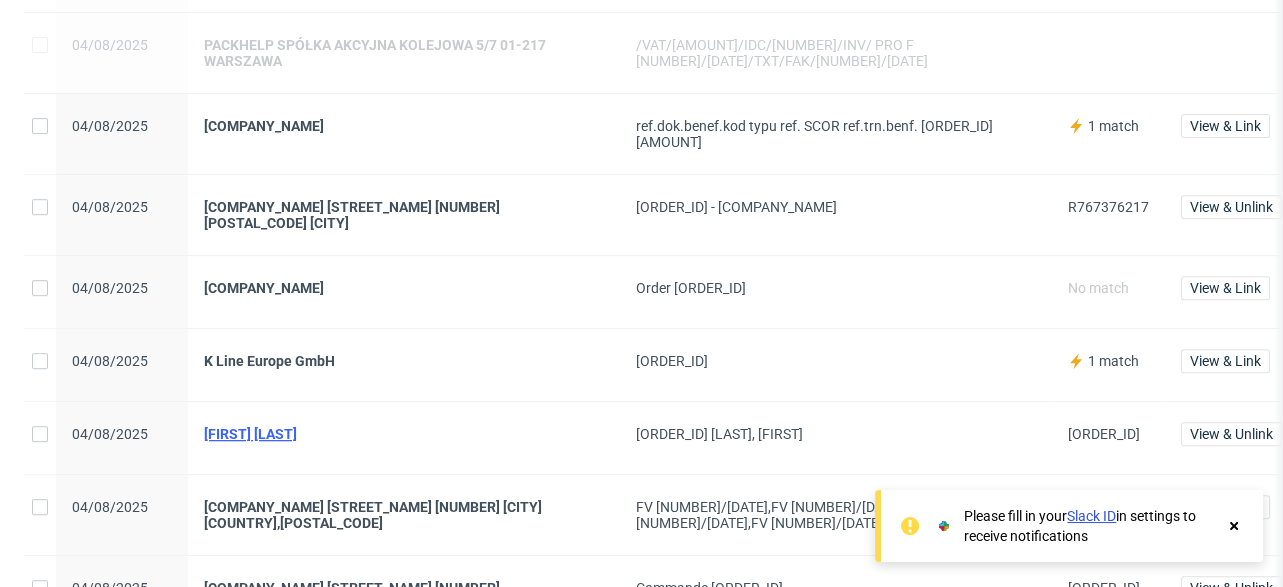 click on "[FIRST] [LAST]" at bounding box center [404, 434] 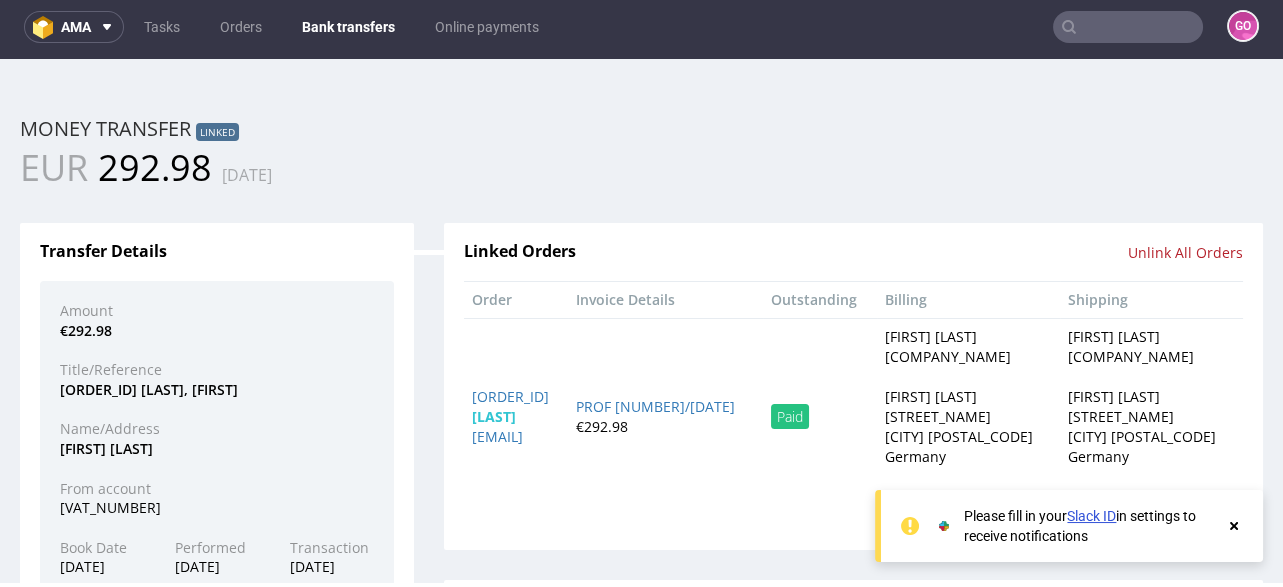 scroll, scrollTop: 5, scrollLeft: 0, axis: vertical 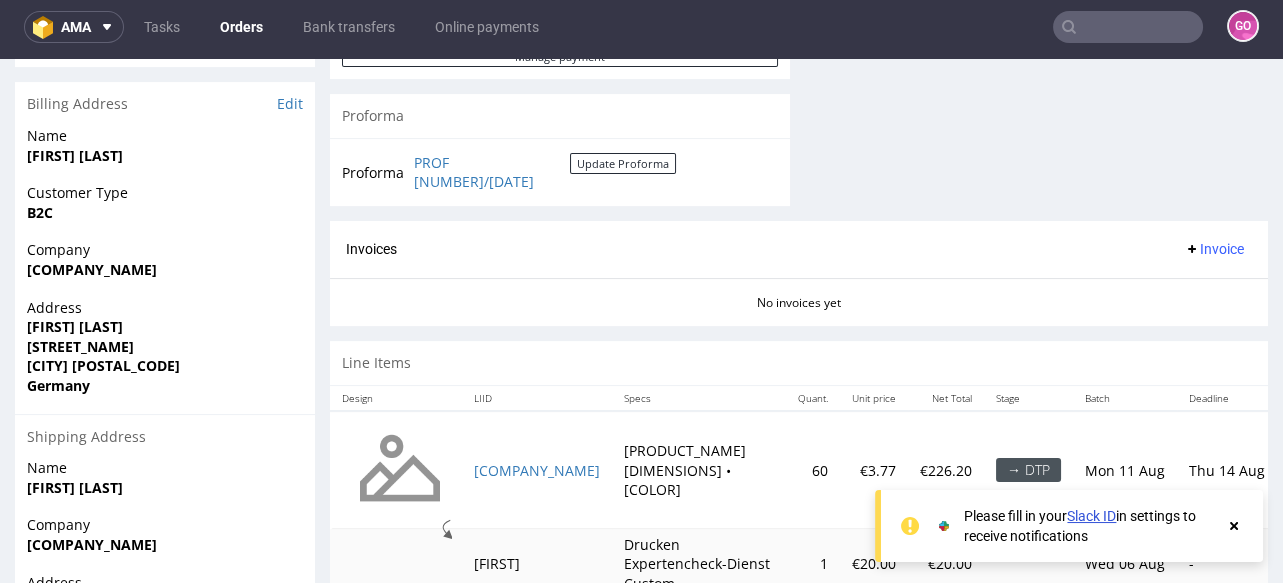 click on "[STREET_NAME]" at bounding box center [80, 346] 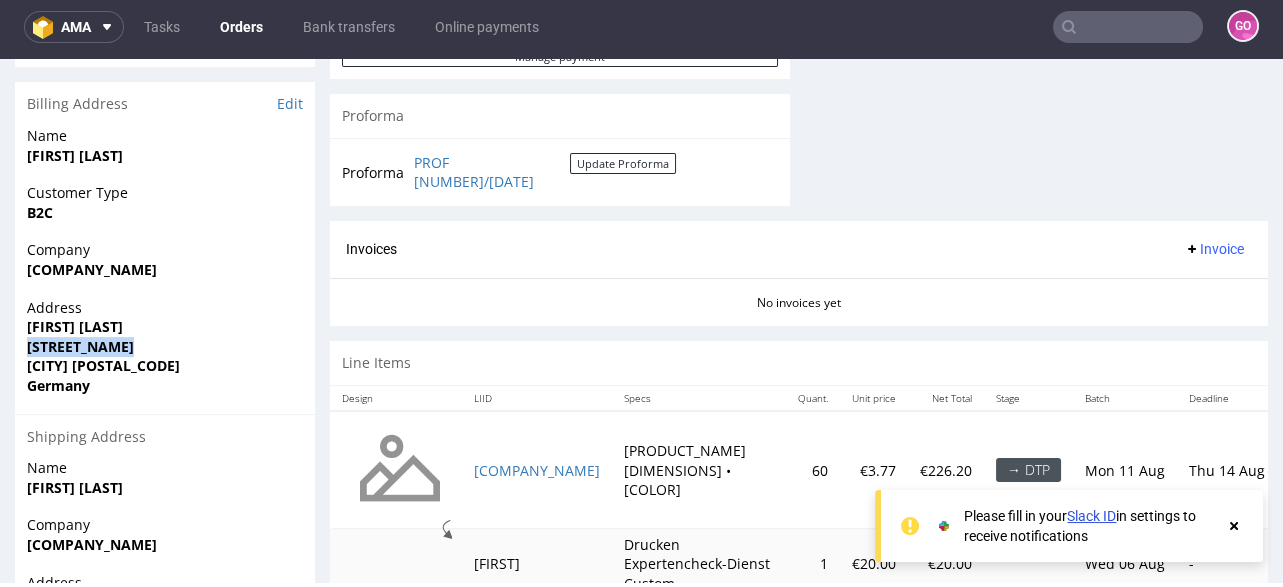 click on "[STREET_NAME]" at bounding box center [80, 346] 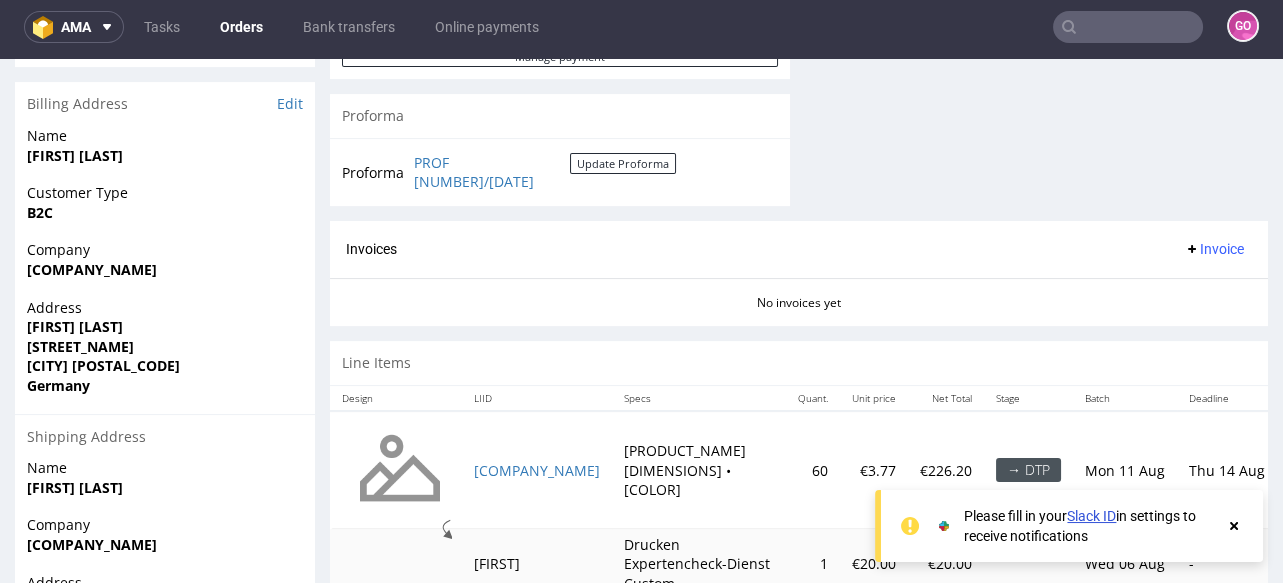 click on "[FIRST] [LAST]" at bounding box center [75, 326] 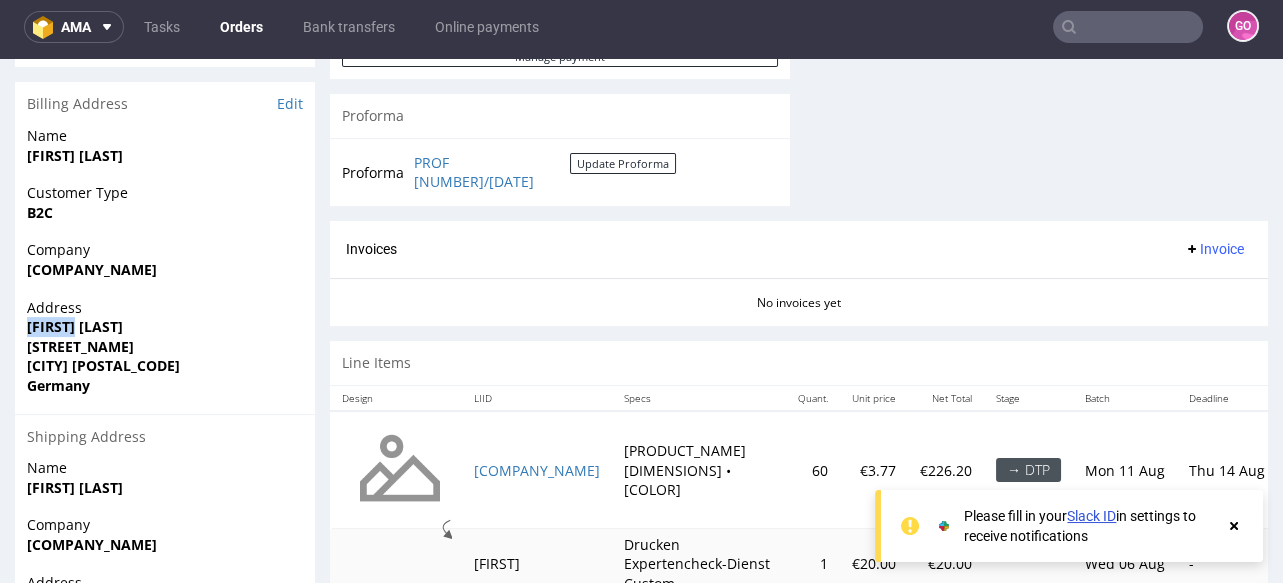 click on "[FIRST] [LAST]" at bounding box center [75, 326] 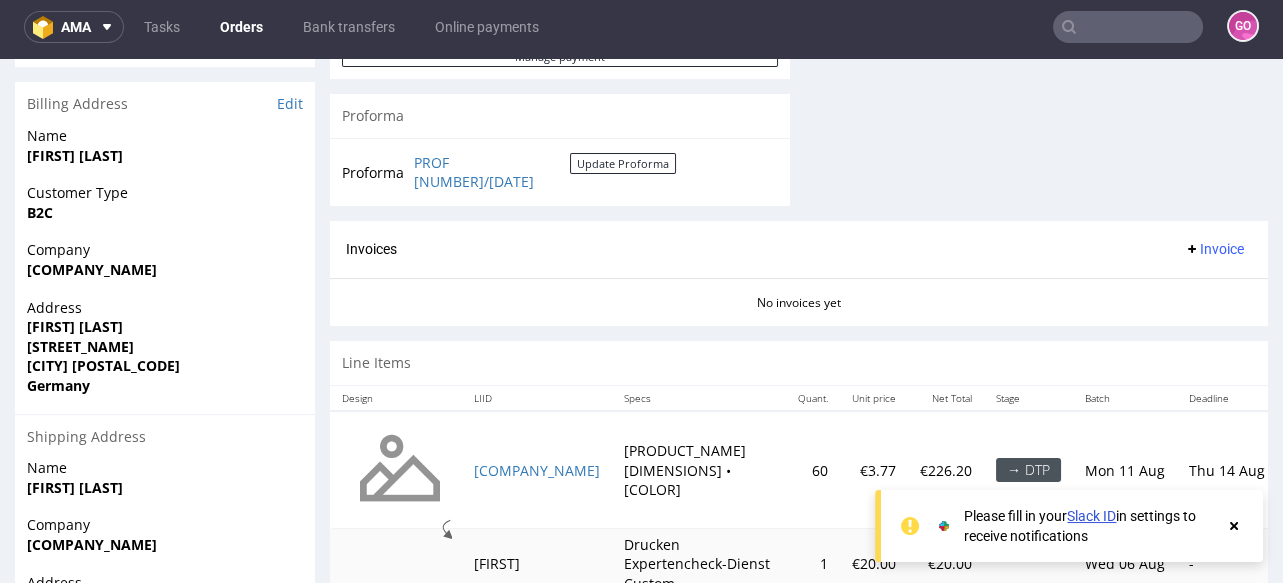 click on "[FIRST] [LAST]" at bounding box center [75, 326] 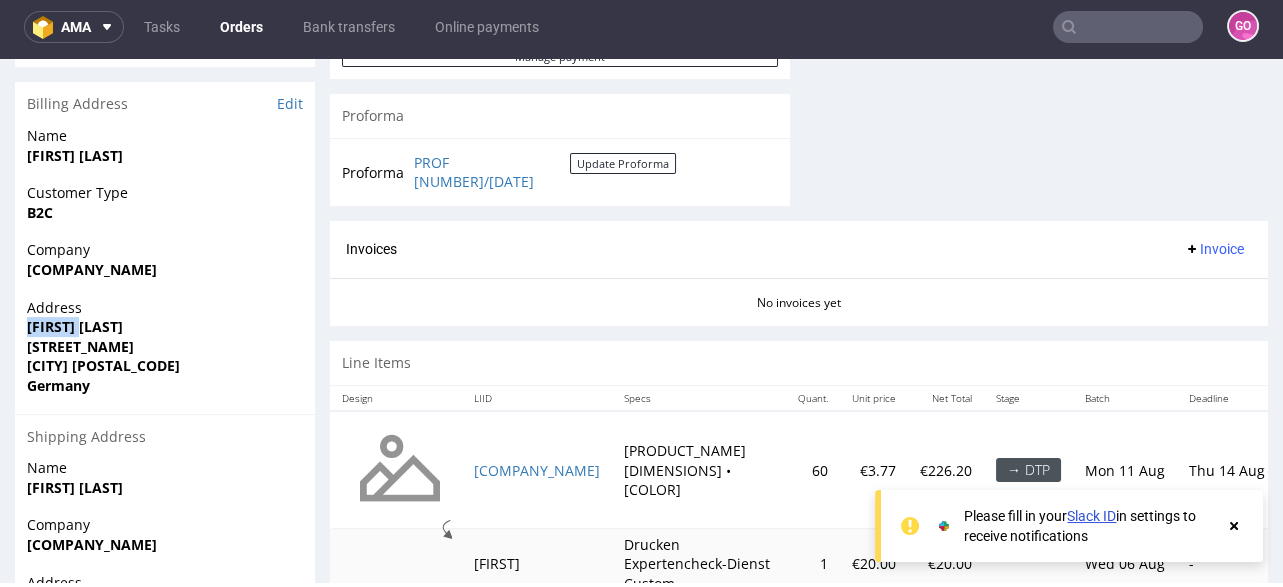 click on "[FIRST] [LAST]" at bounding box center [75, 326] 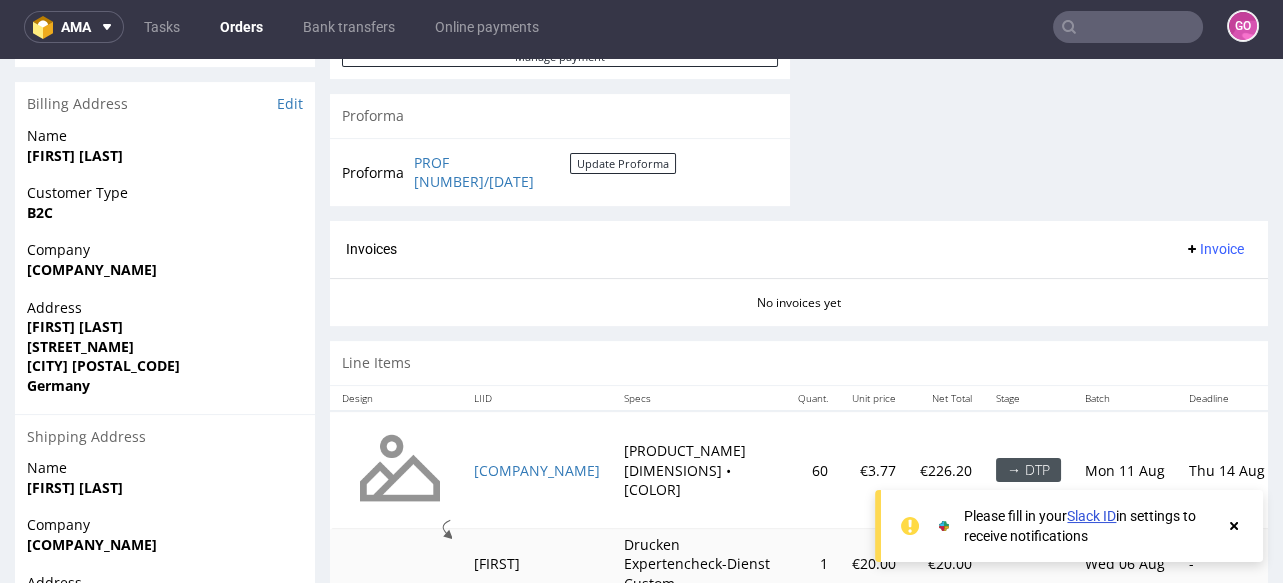 click on "[FIRST] [LAST]" at bounding box center [75, 326] 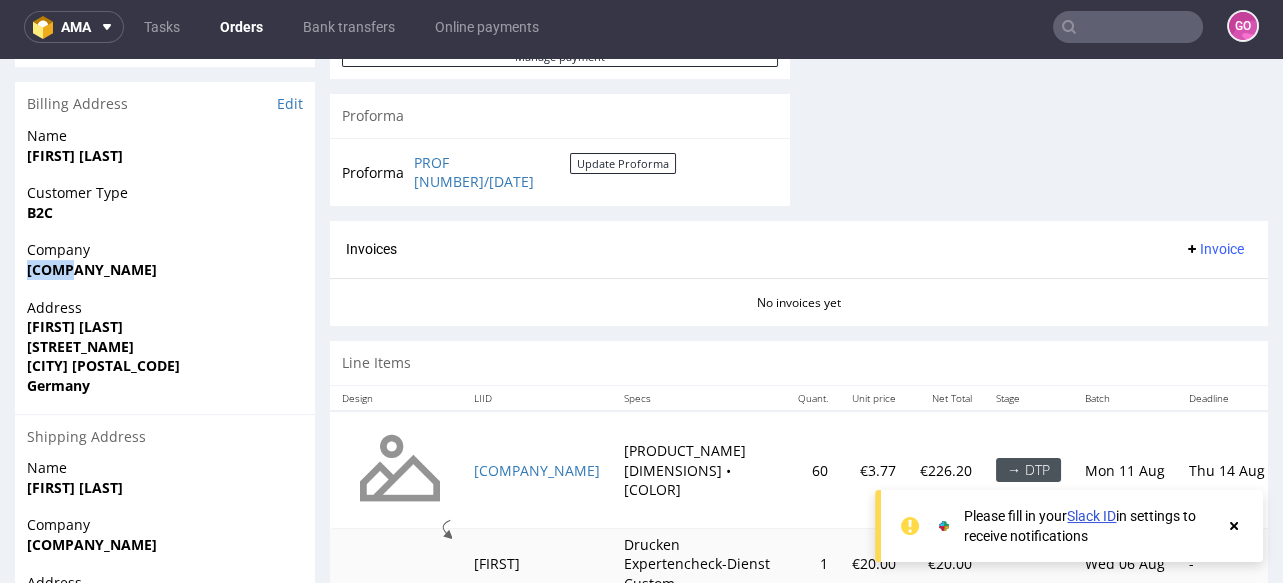 click on "[COMPANY_NAME]" at bounding box center (92, 269) 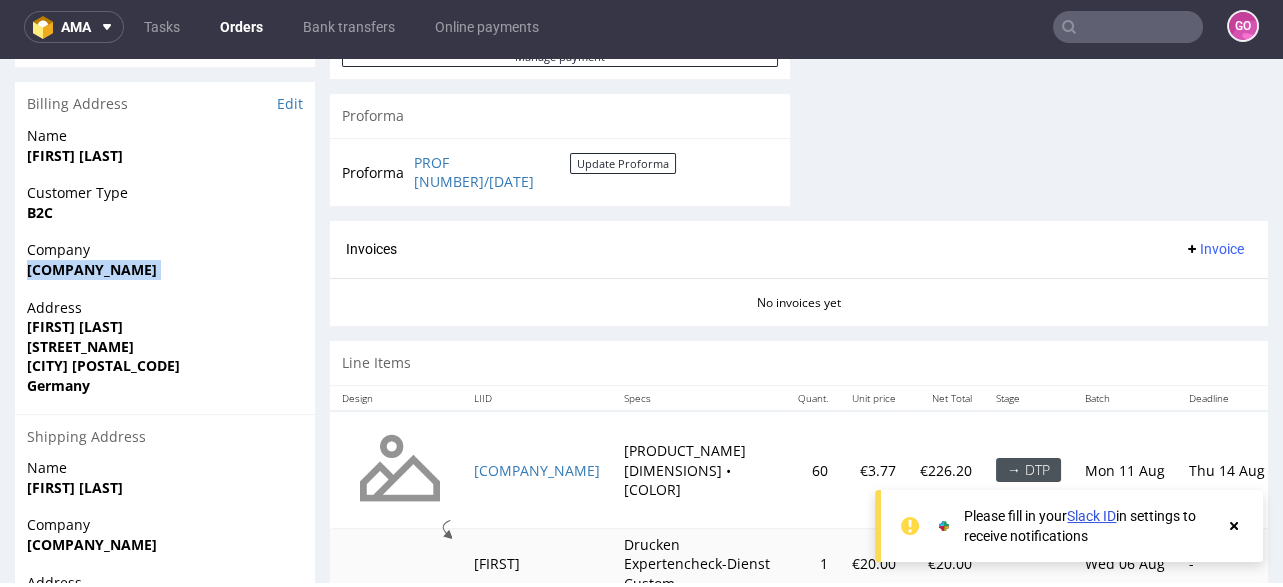 click on "[COMPANY_NAME]" at bounding box center [92, 269] 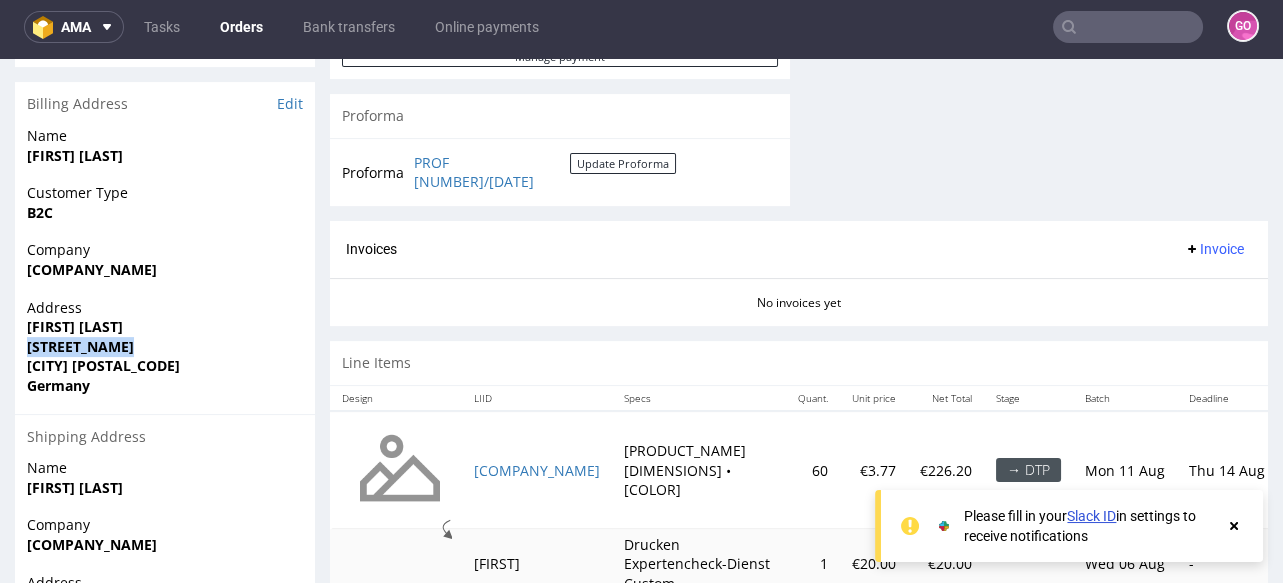 click on "[STREET_NAME]" at bounding box center [80, 346] 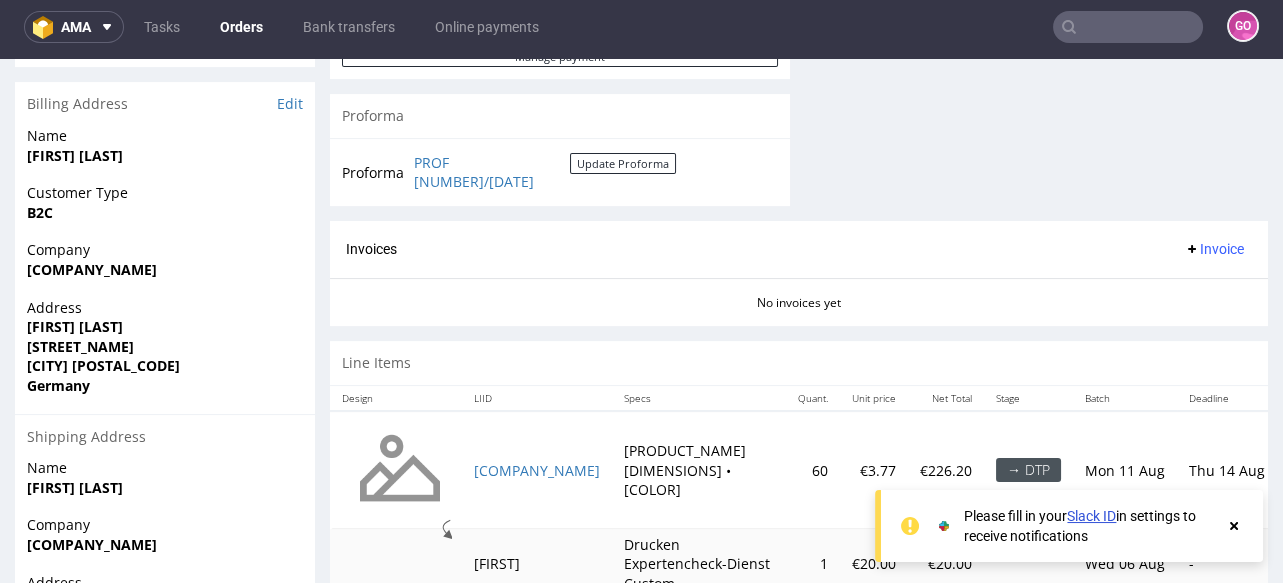 click on "Germany" at bounding box center (165, 386) 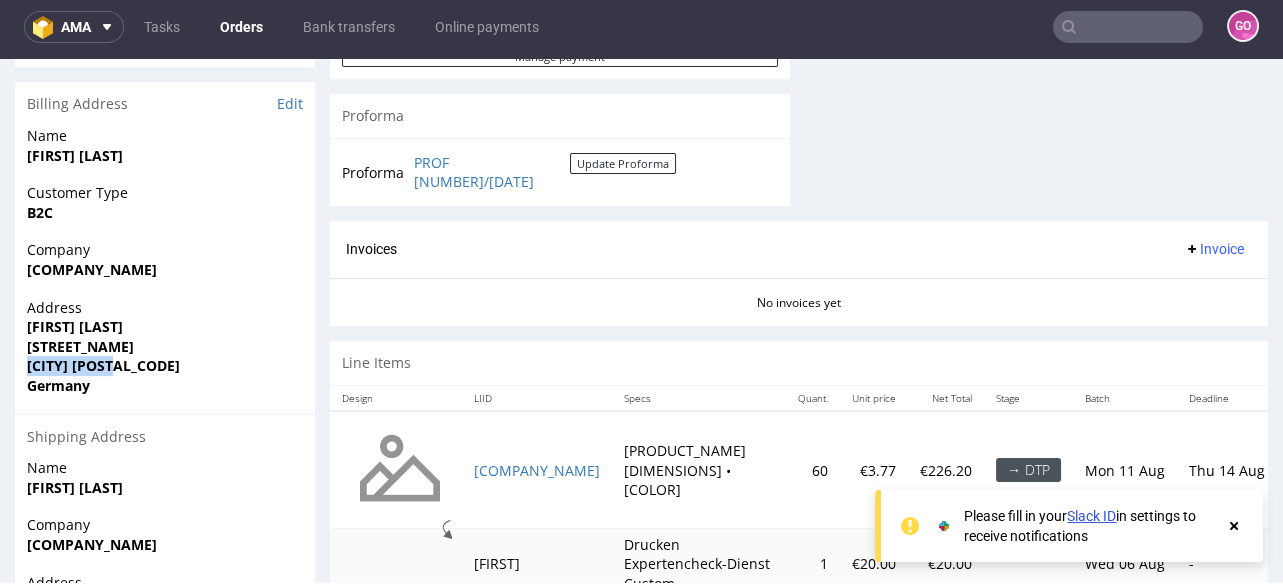 click on "[CITY] [POSTAL_CODE]" at bounding box center [103, 365] 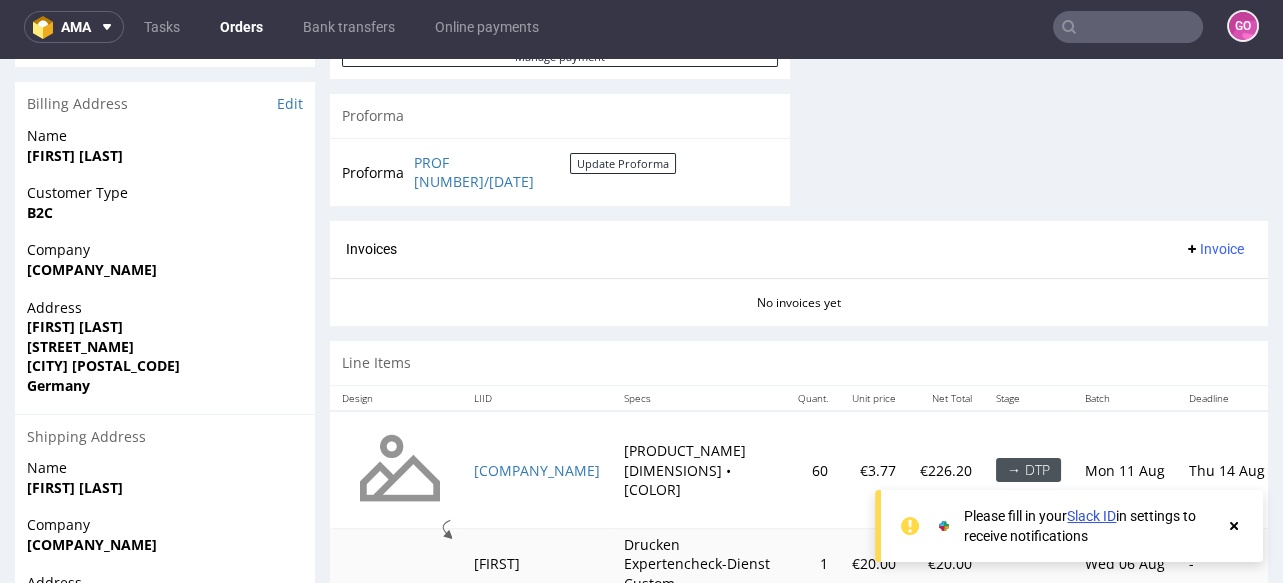 click on "[CITY] [POSTAL_CODE]" at bounding box center (103, 365) 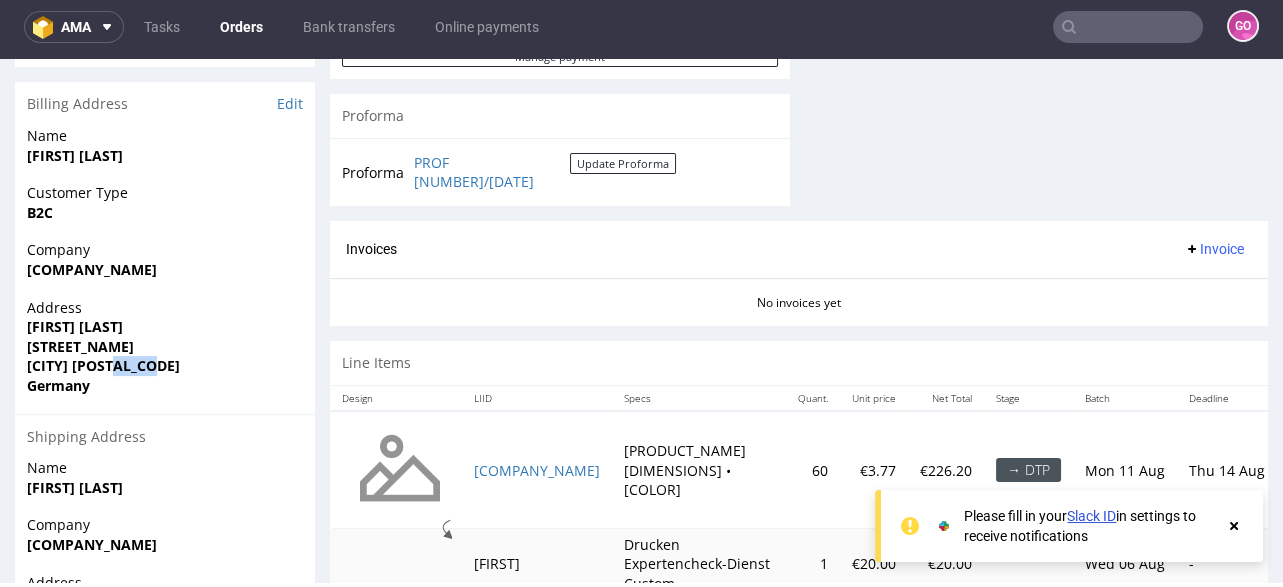 click on "[CITY] [POSTAL_CODE]" at bounding box center (103, 365) 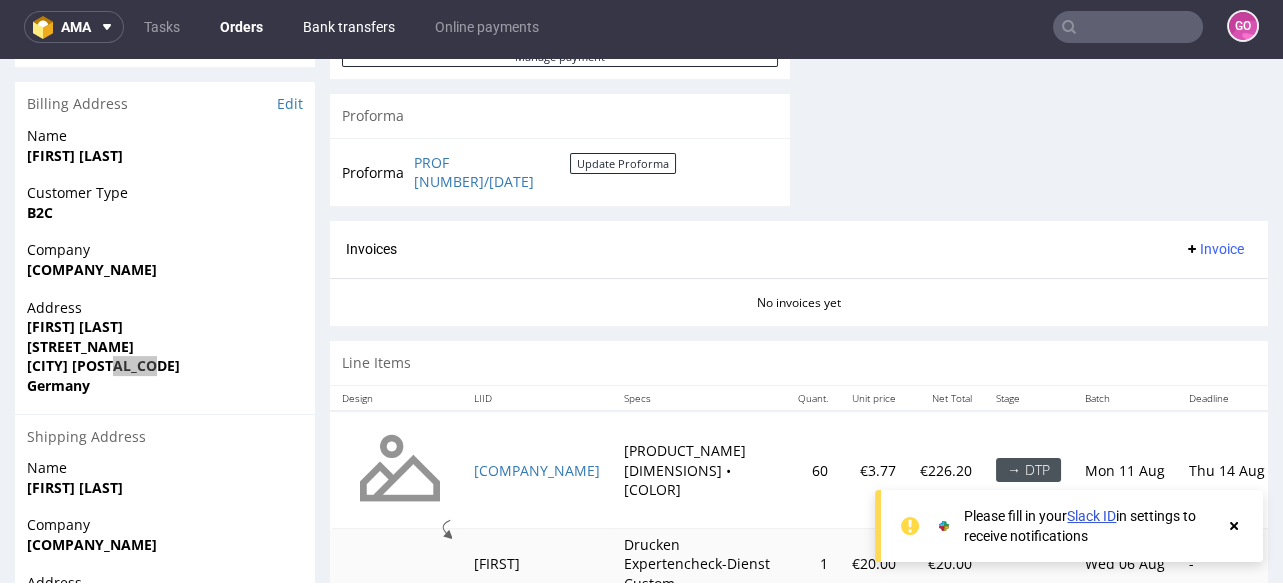 click on "Bank transfers" at bounding box center (349, 27) 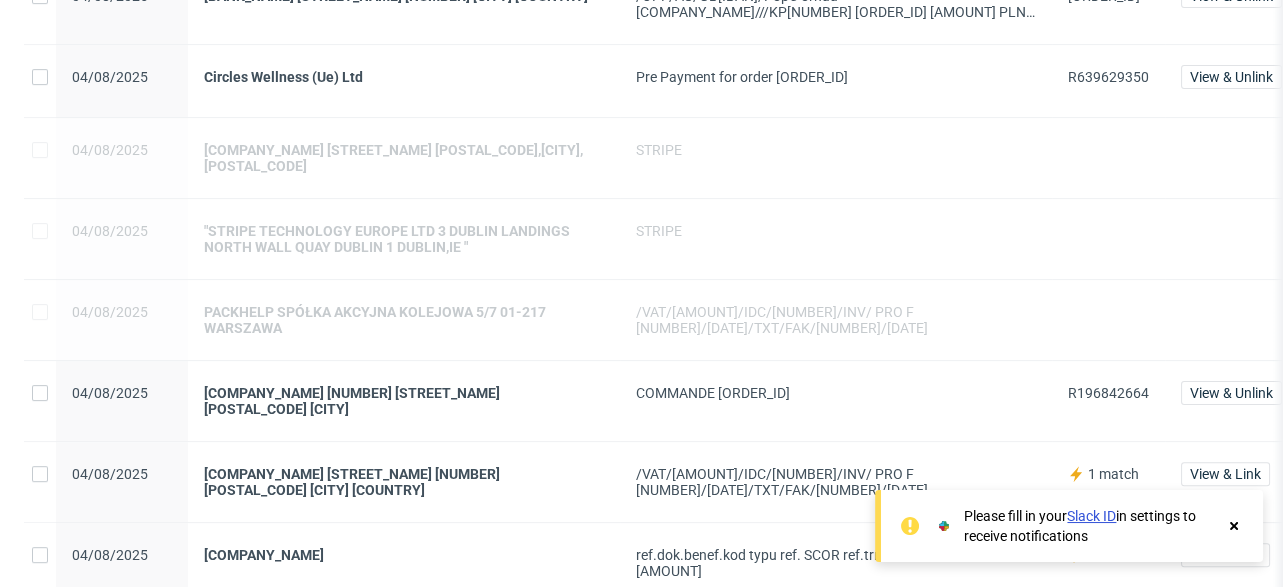 scroll, scrollTop: 1599, scrollLeft: 0, axis: vertical 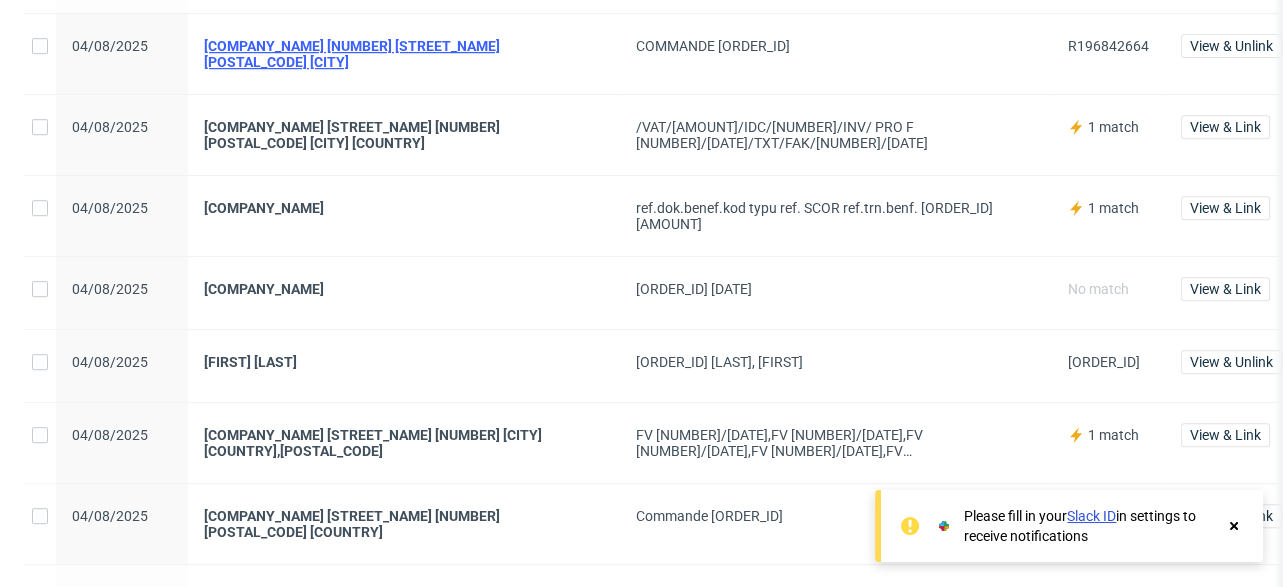 click on "[COMPANY_NAME] [NUMBER] [STREET_NAME] [POSTAL_CODE] [CITY]" at bounding box center (404, 54) 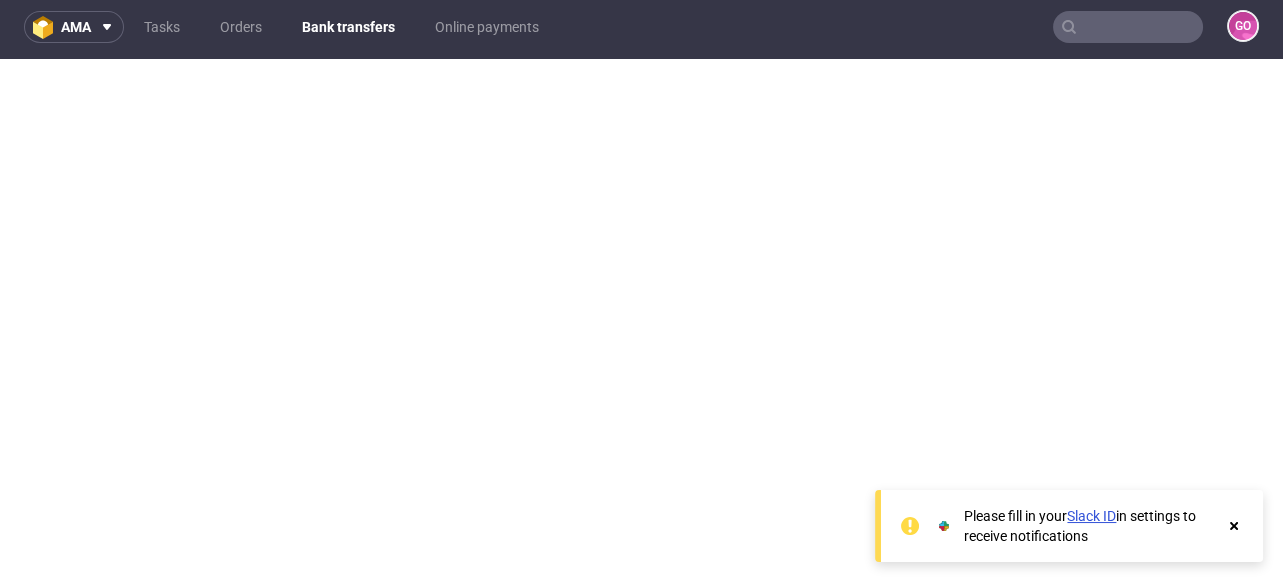 scroll, scrollTop: 5, scrollLeft: 0, axis: vertical 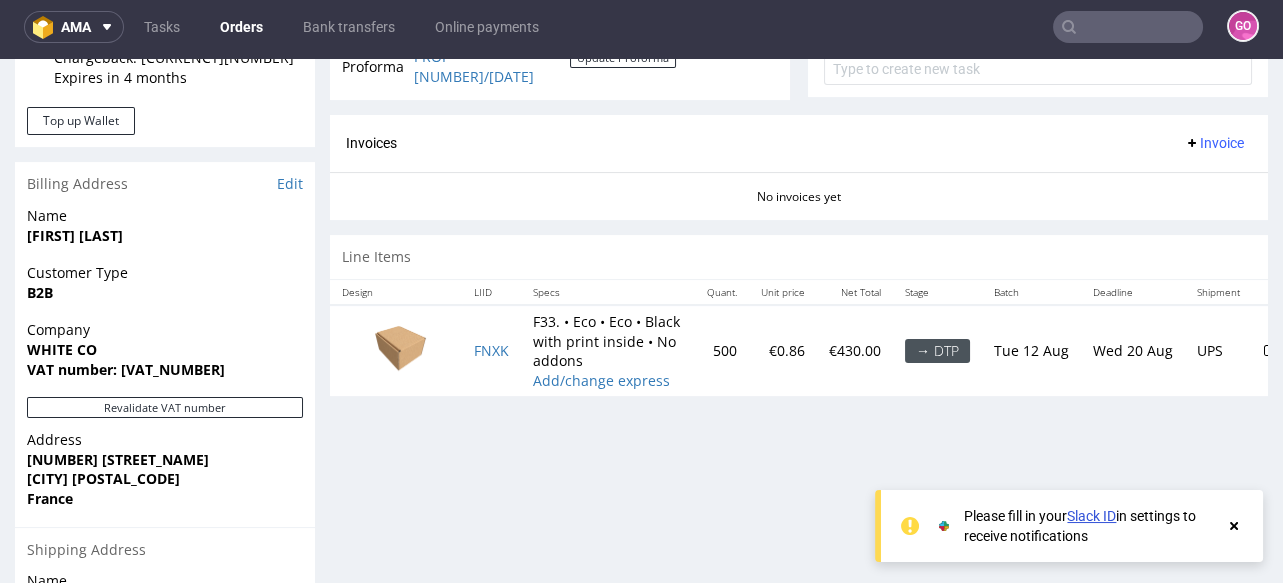 click on "VAT number: [VAT_NUMBER]" at bounding box center (126, 369) 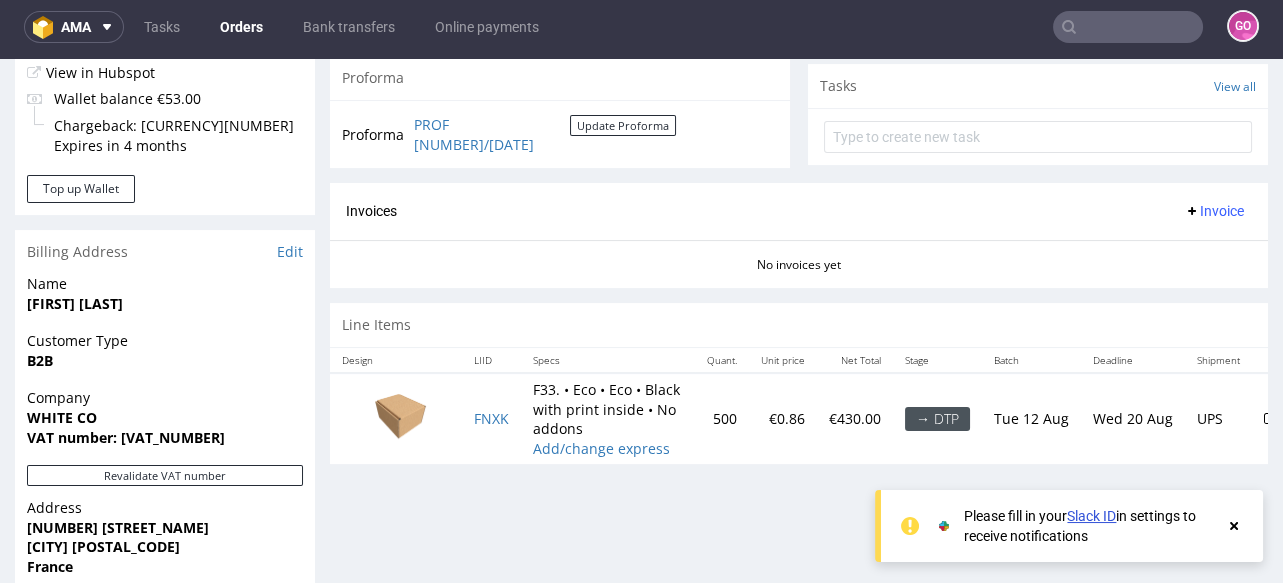 scroll, scrollTop: 560, scrollLeft: 0, axis: vertical 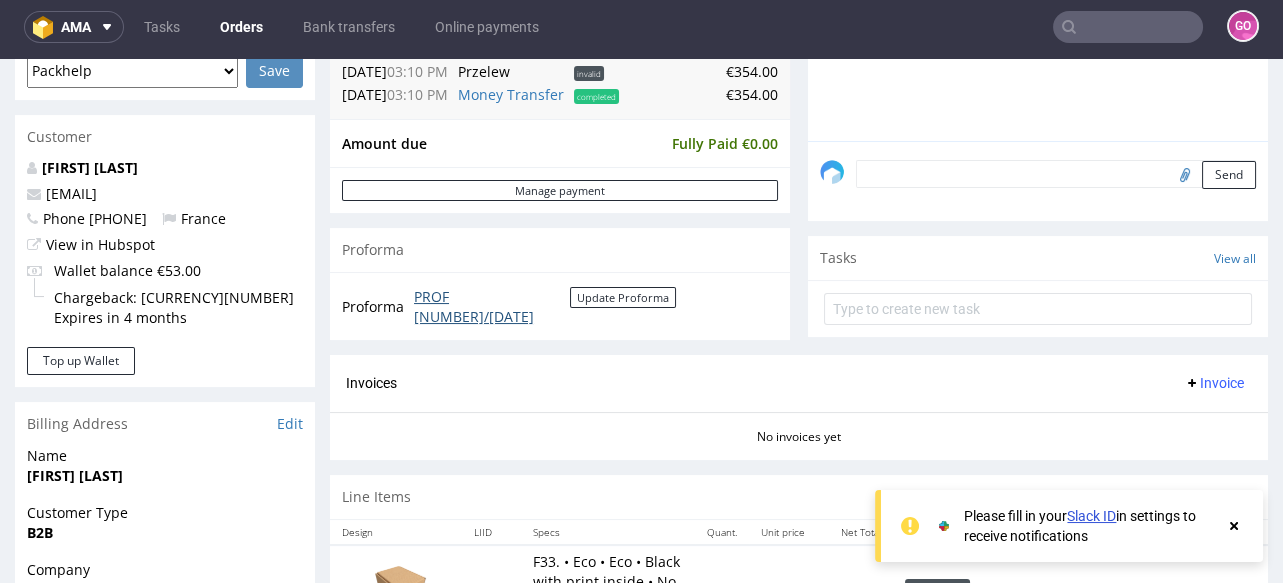 click on "PROF [NUMBER]/[DATE]" at bounding box center (492, 306) 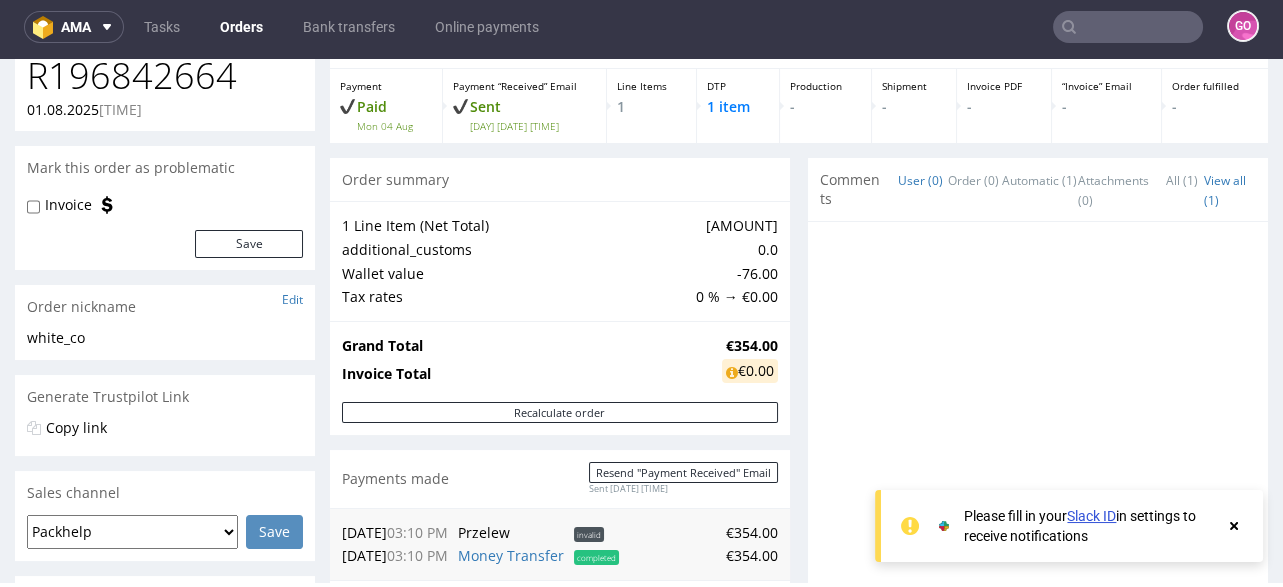 scroll, scrollTop: 80, scrollLeft: 0, axis: vertical 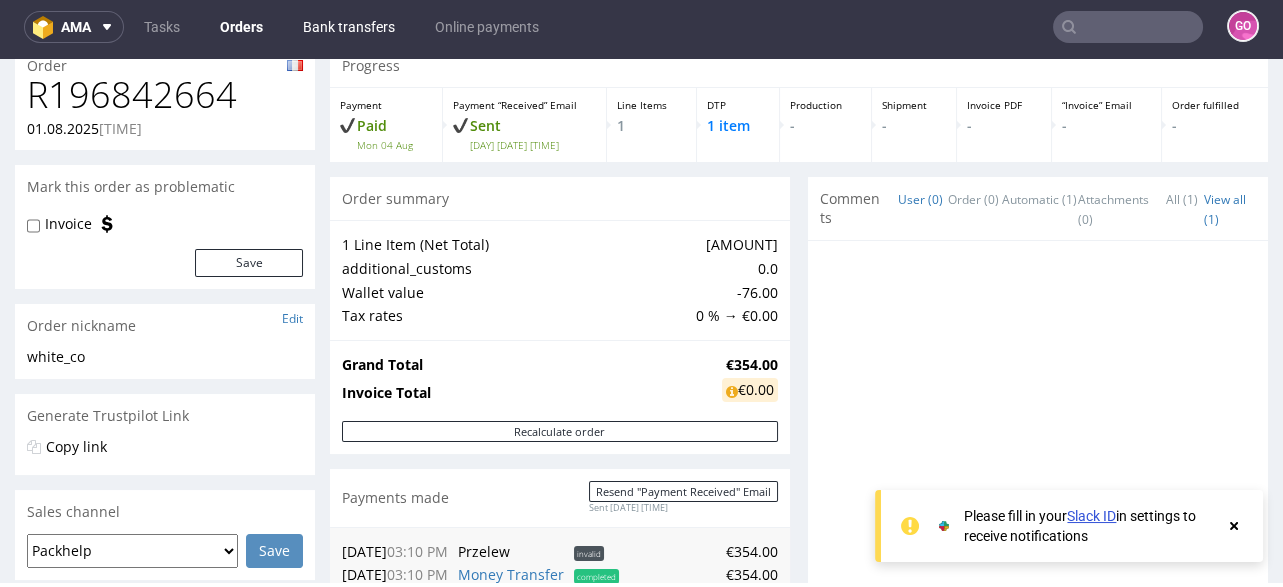 click on "Bank transfers" at bounding box center [349, 27] 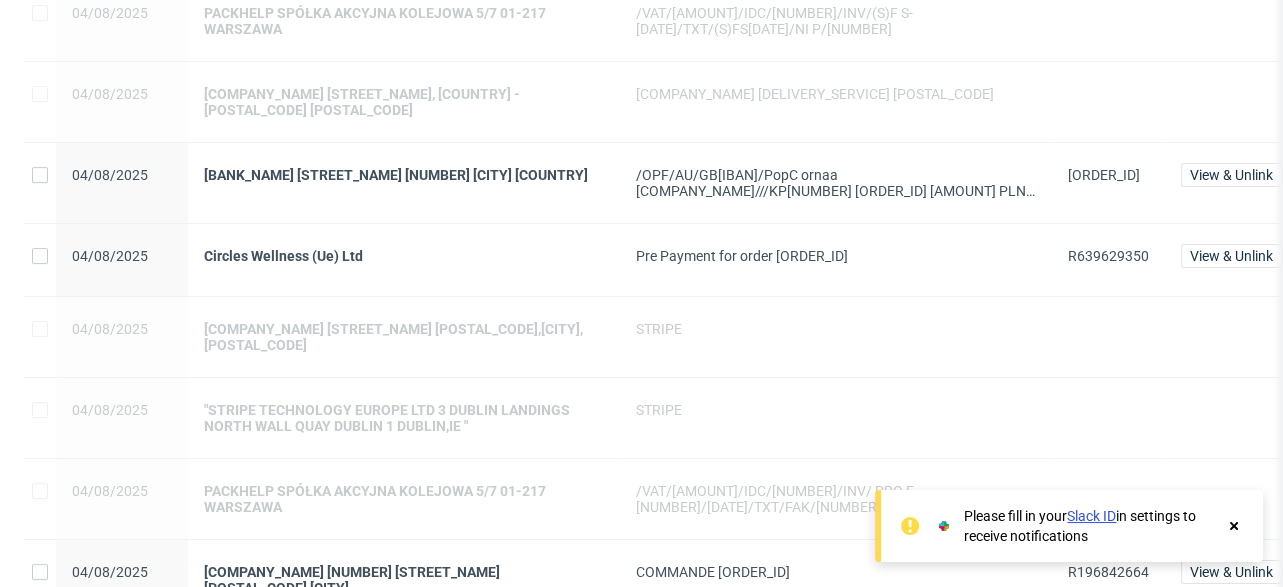 scroll, scrollTop: 1120, scrollLeft: 0, axis: vertical 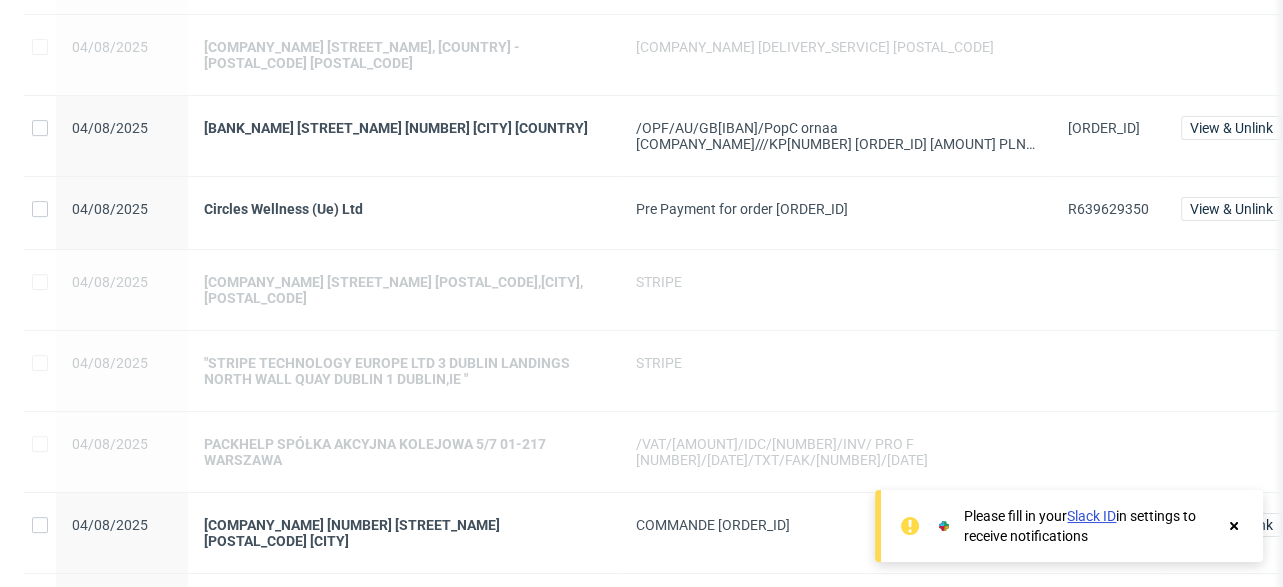 click on "Circles Wellness (Ue) Ltd" at bounding box center (404, 213) 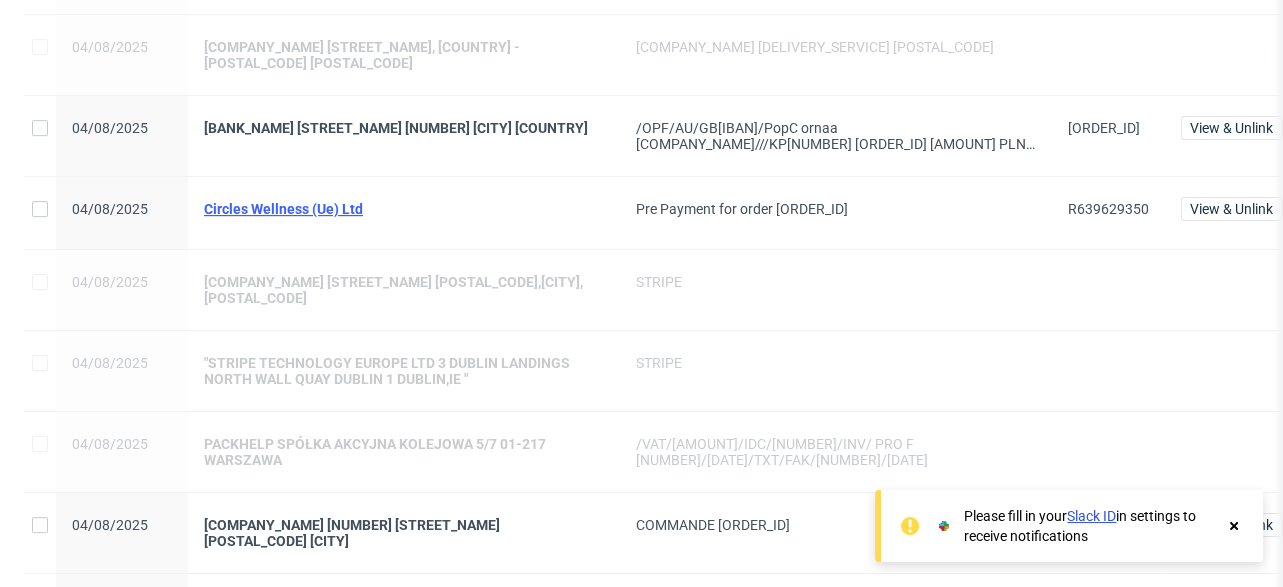 click on "Circles Wellness (Ue) Ltd" at bounding box center [404, 209] 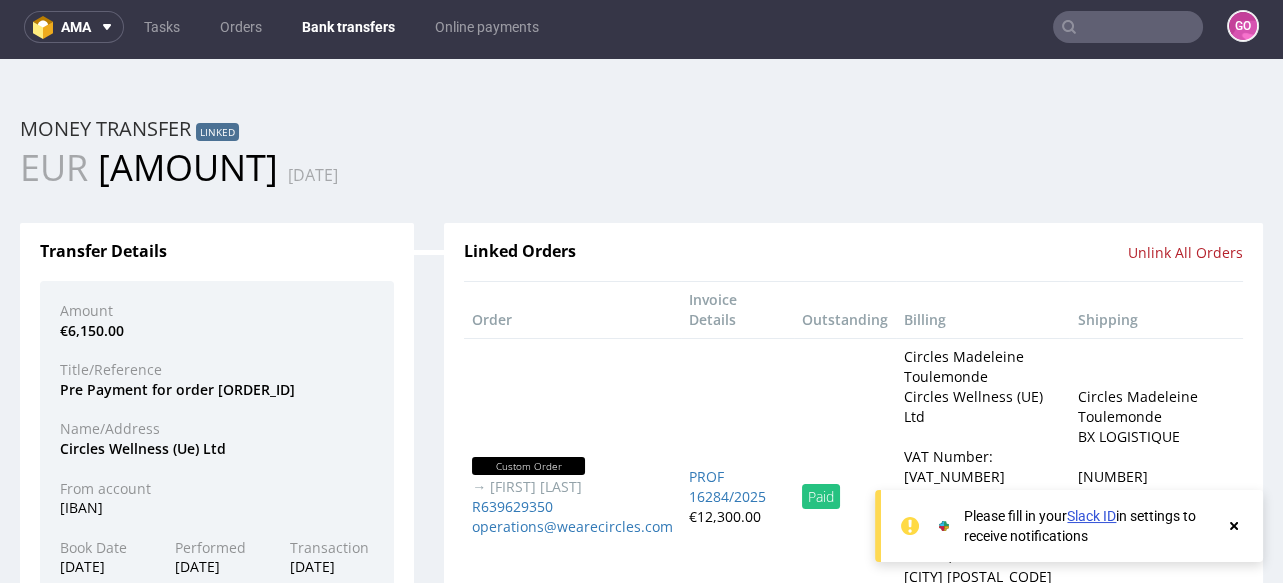 scroll, scrollTop: 5, scrollLeft: 0, axis: vertical 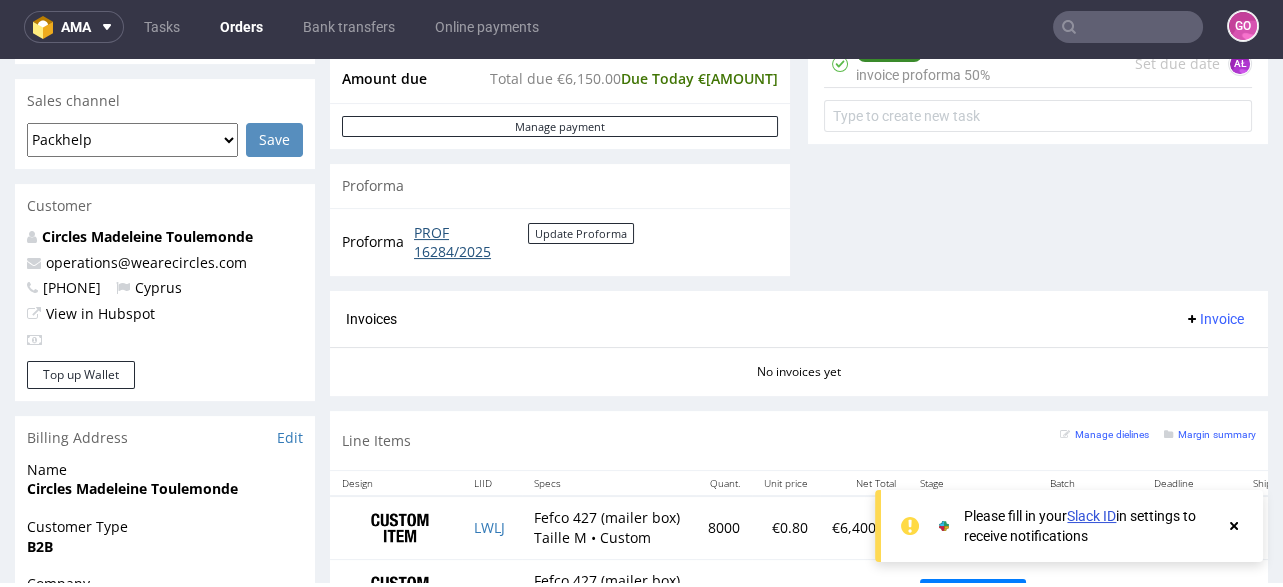 click on "PROF 16284/2025" at bounding box center [471, 242] 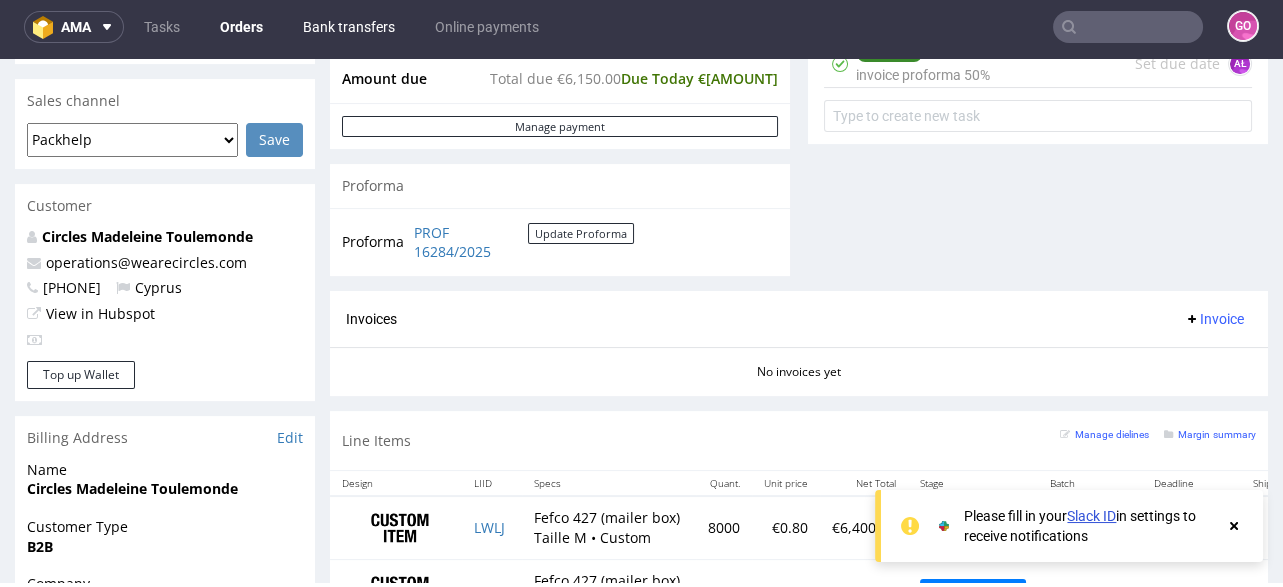 click on "Bank transfers" at bounding box center (349, 27) 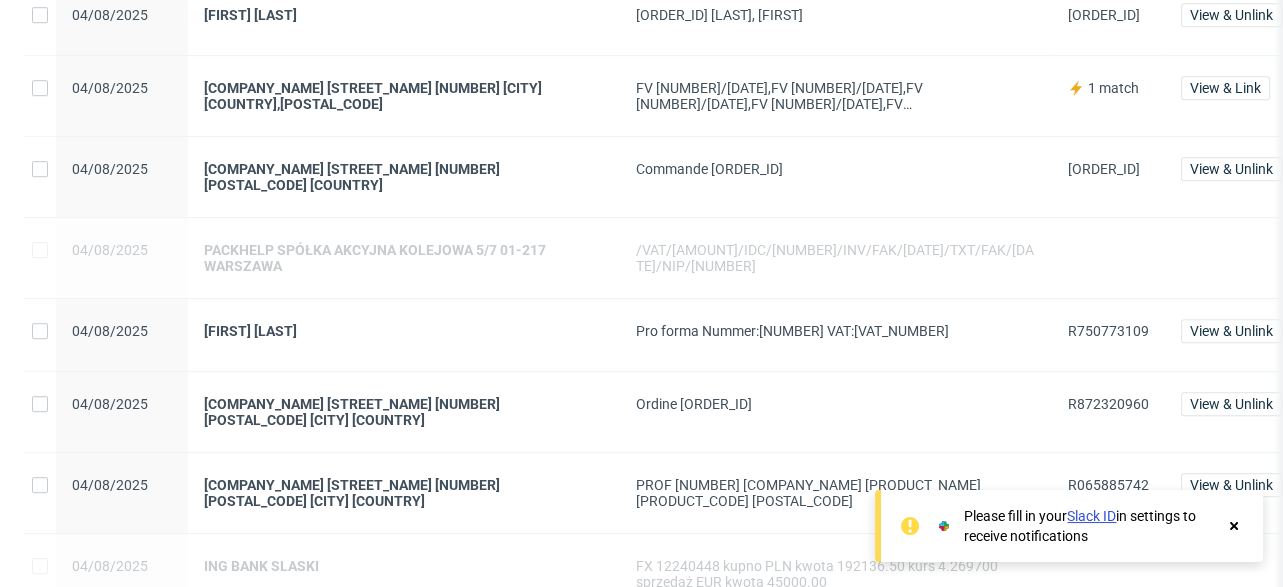 scroll, scrollTop: 1999, scrollLeft: 0, axis: vertical 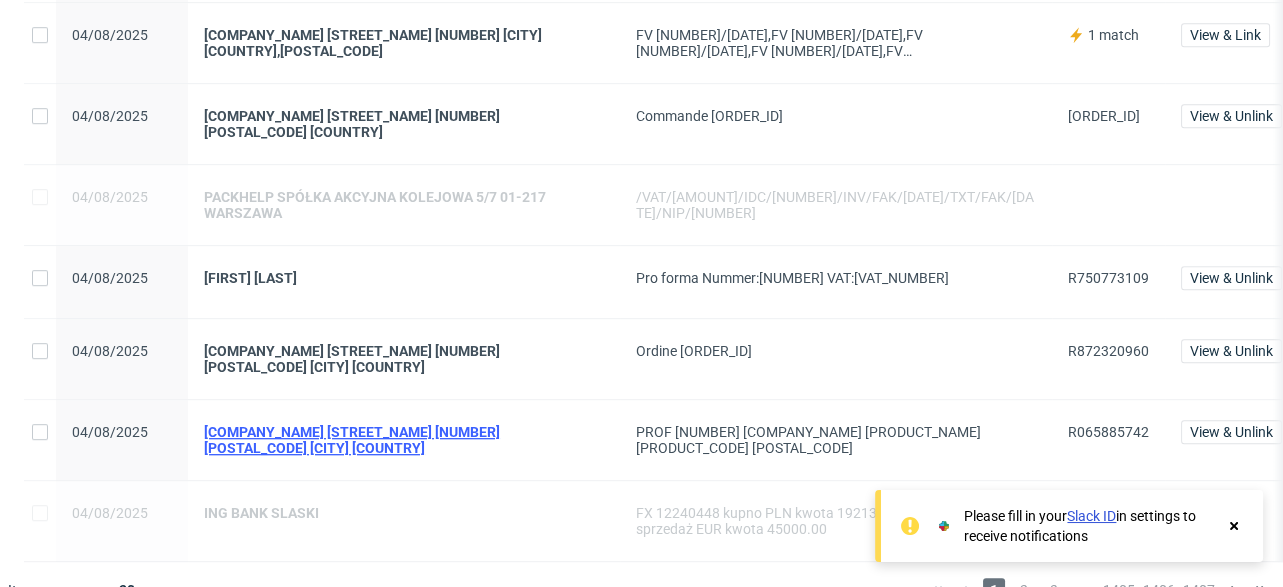 click on "[COMPANY_NAME] [STREET_NAME] [NUMBER]  [POSTAL_CODE] [CITY] [COUNTRY]" at bounding box center [404, 440] 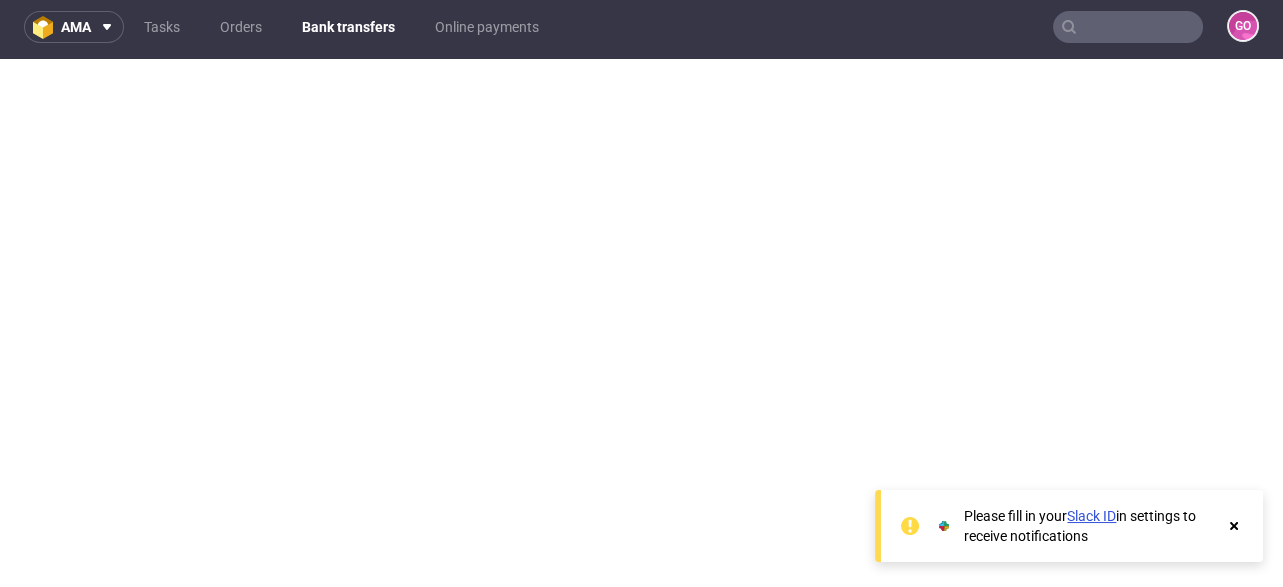 scroll, scrollTop: 5, scrollLeft: 0, axis: vertical 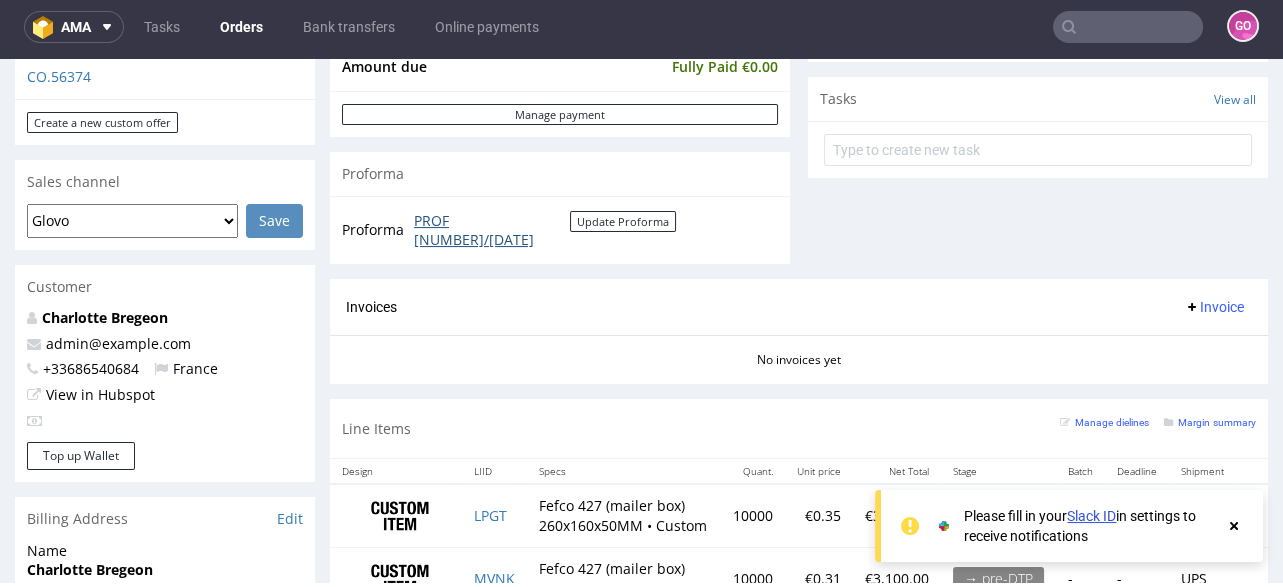 click on "PROF [NUMBER]/[DATE]" at bounding box center [492, 230] 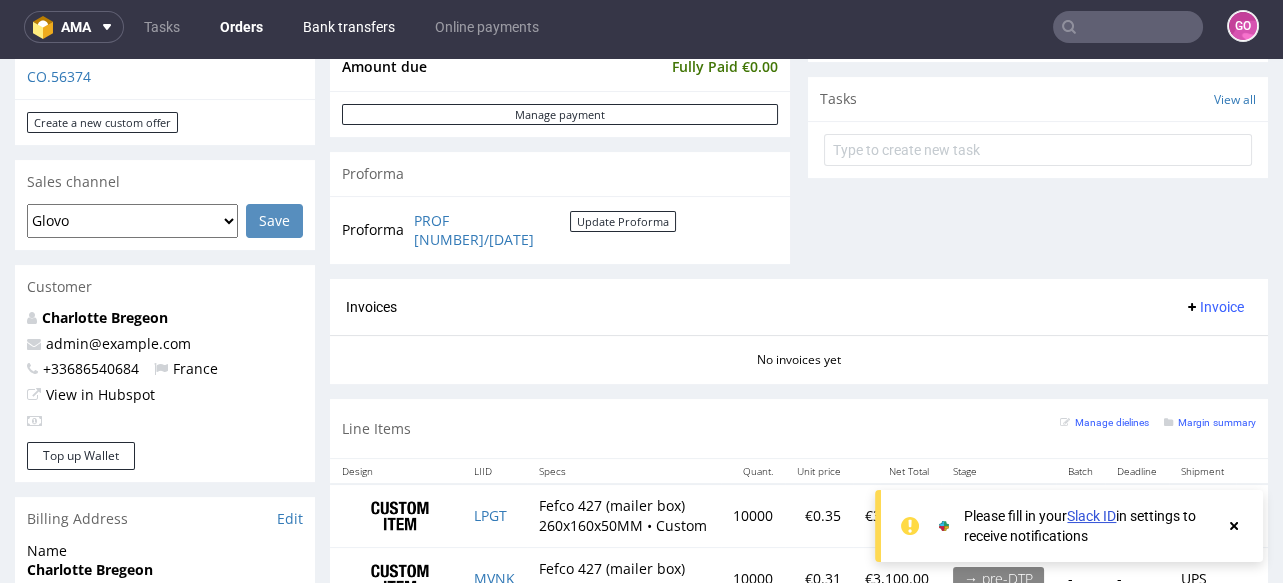 click on "Bank transfers" at bounding box center [349, 27] 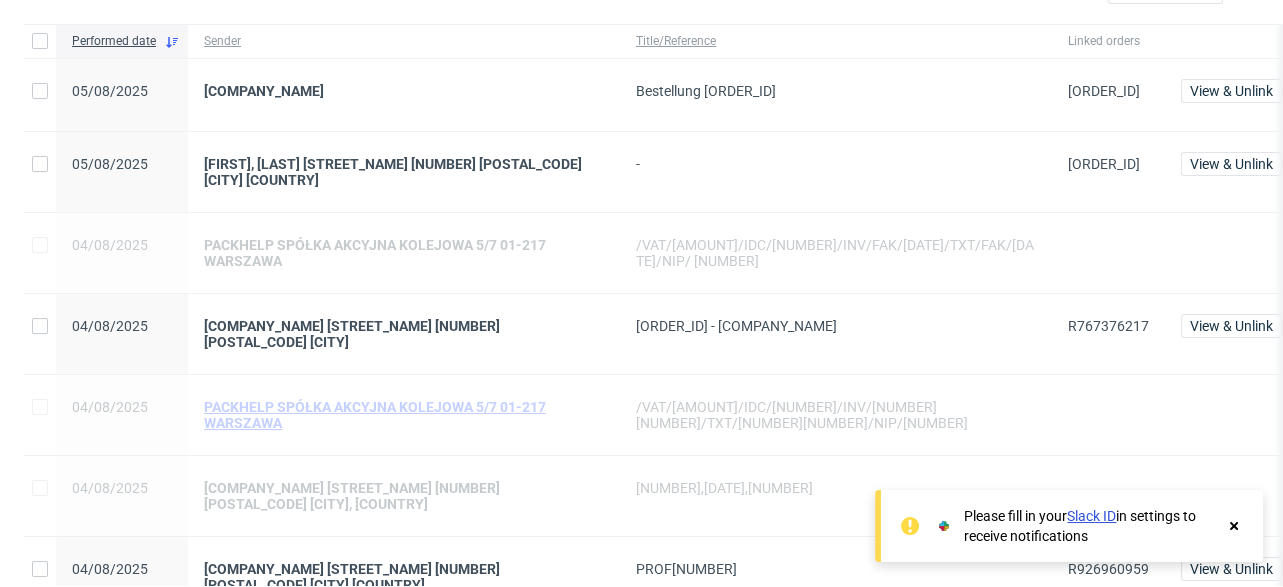 scroll, scrollTop: 480, scrollLeft: 0, axis: vertical 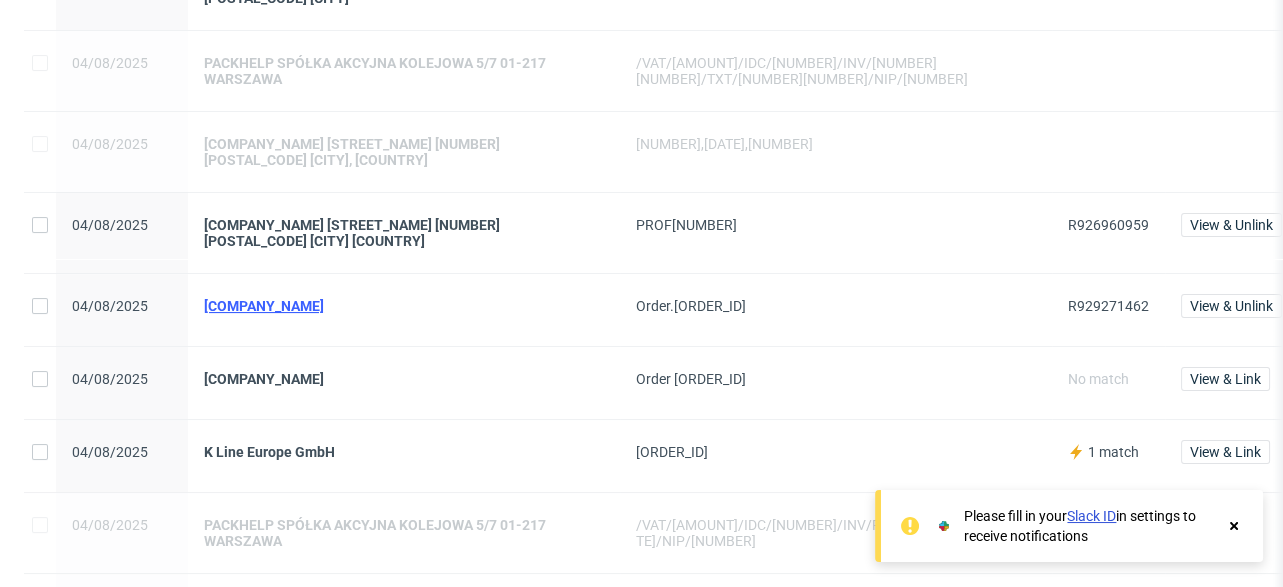 click on "[COMPANY_NAME]" at bounding box center [404, 306] 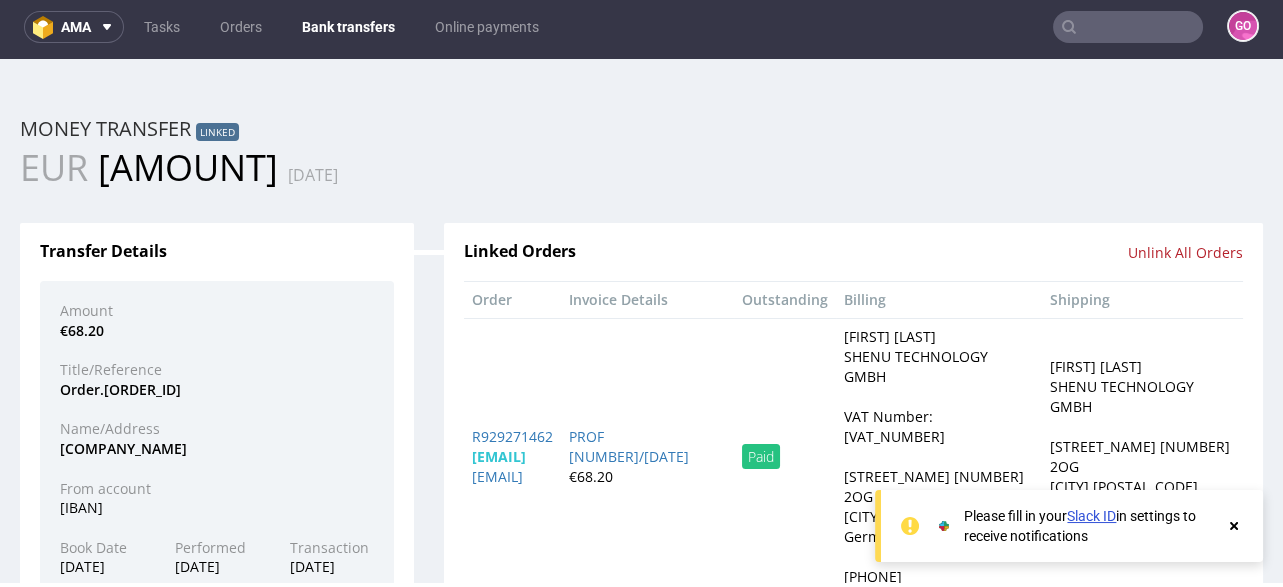 scroll, scrollTop: 5, scrollLeft: 0, axis: vertical 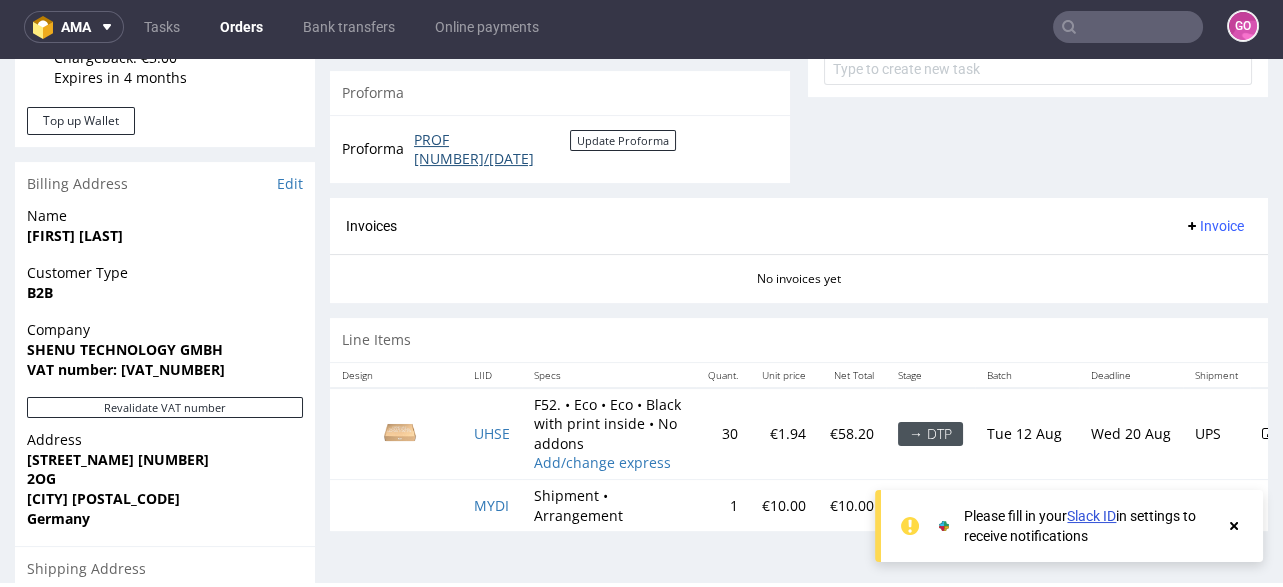 click on "PROF [NUMBER]/[DATE]" at bounding box center [492, 149] 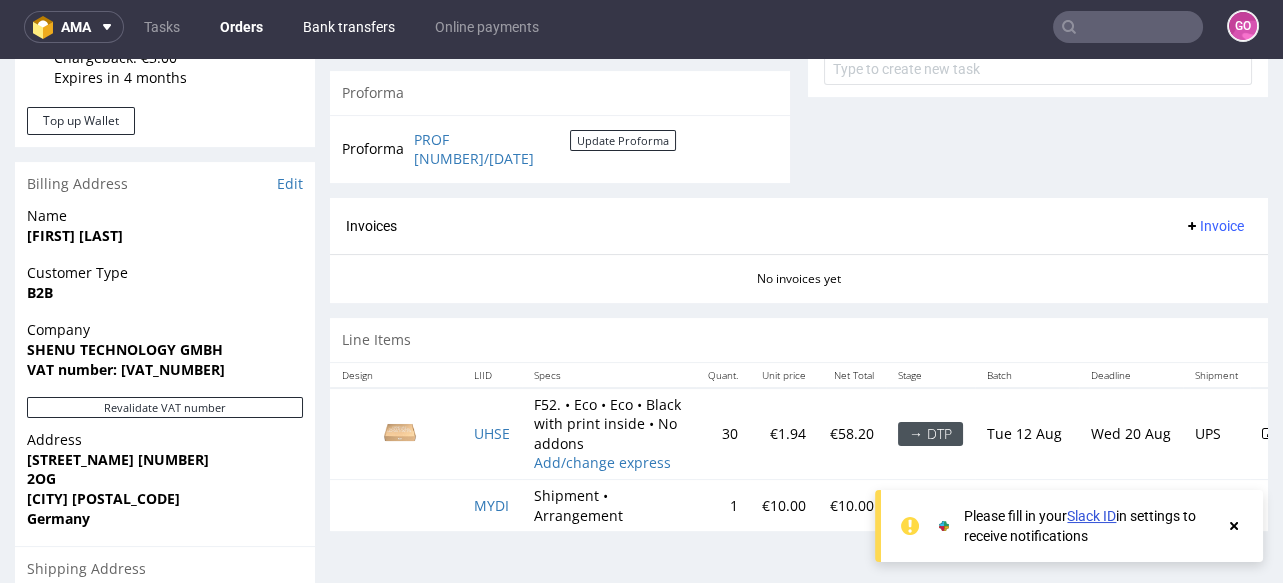 click on "Bank transfers" at bounding box center (349, 27) 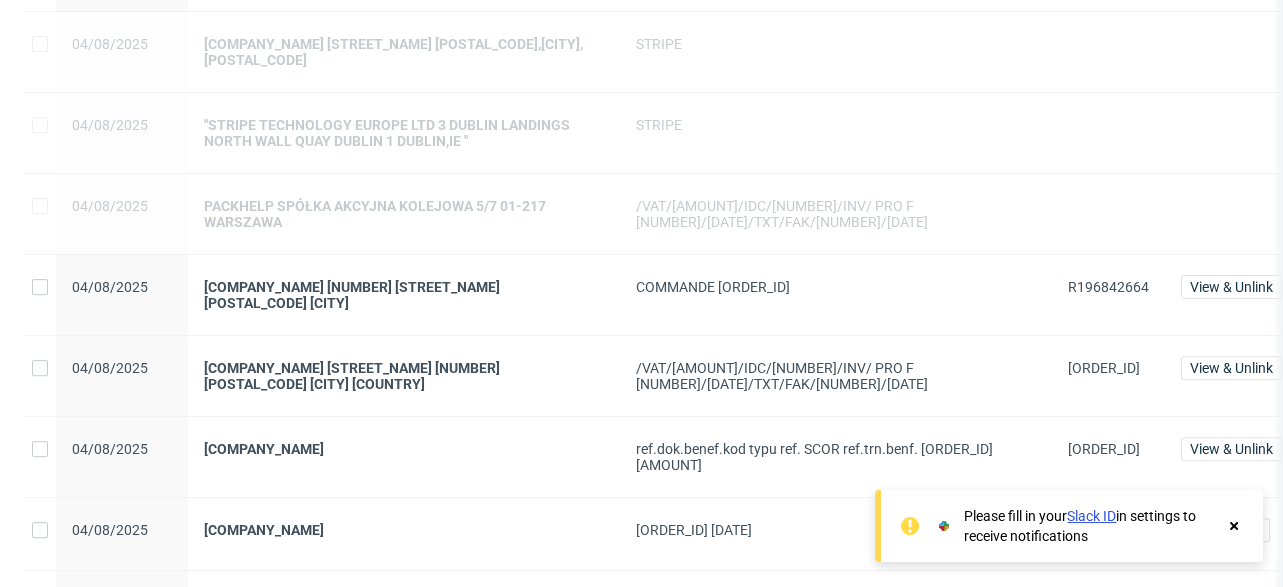 scroll, scrollTop: 1359, scrollLeft: 0, axis: vertical 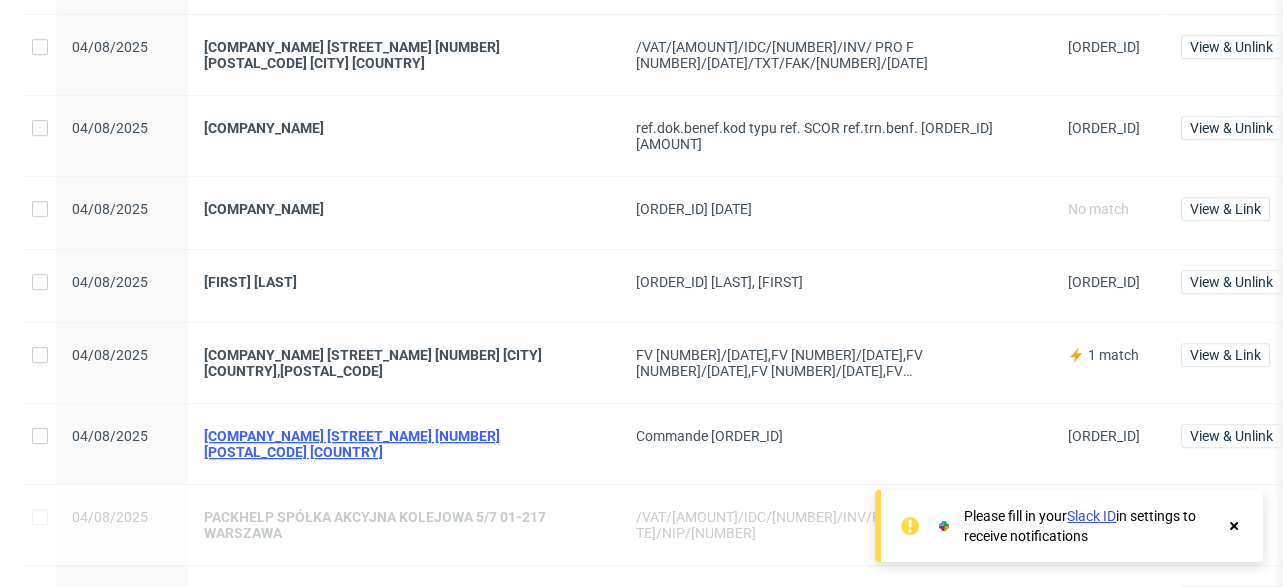 click on "[COMPANY_NAME] [STREET_NAME] [NUMBER]  [POSTAL_CODE] [COUNTRY]" at bounding box center [404, 444] 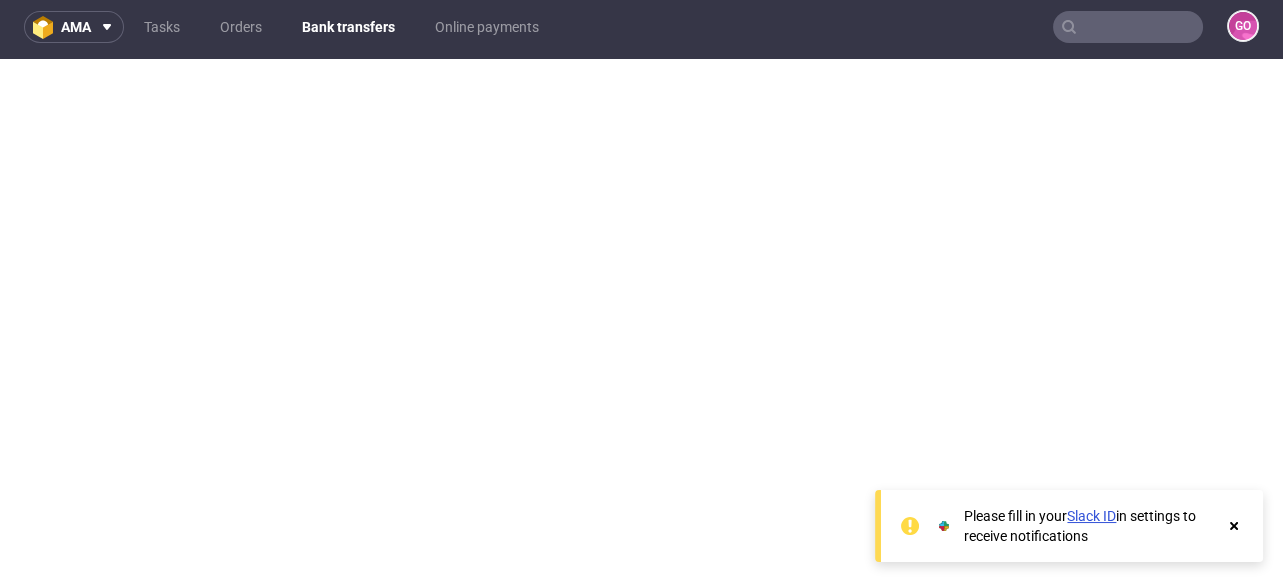 scroll, scrollTop: 5, scrollLeft: 0, axis: vertical 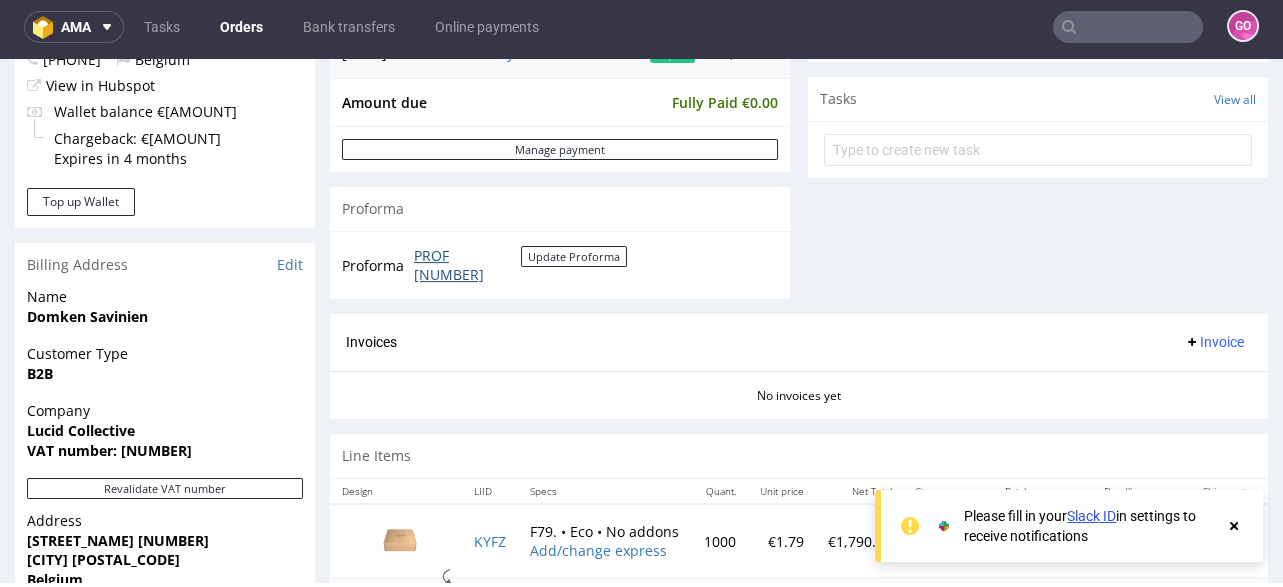 click on "PROF [NUMBER]" at bounding box center (467, 265) 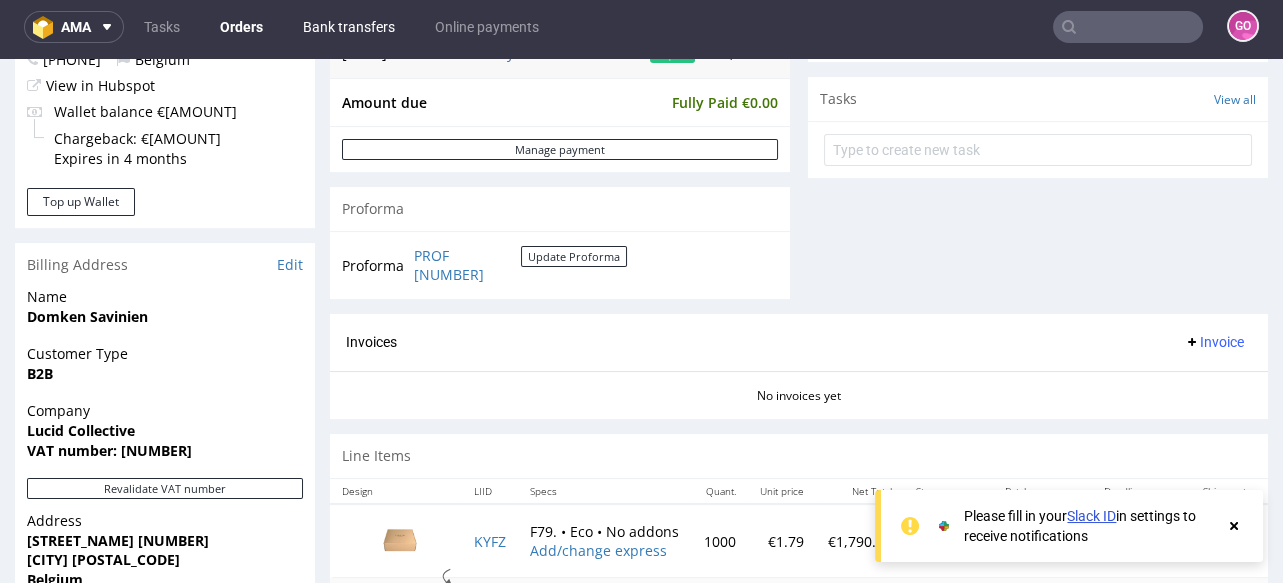 click on "Bank transfers" at bounding box center [349, 27] 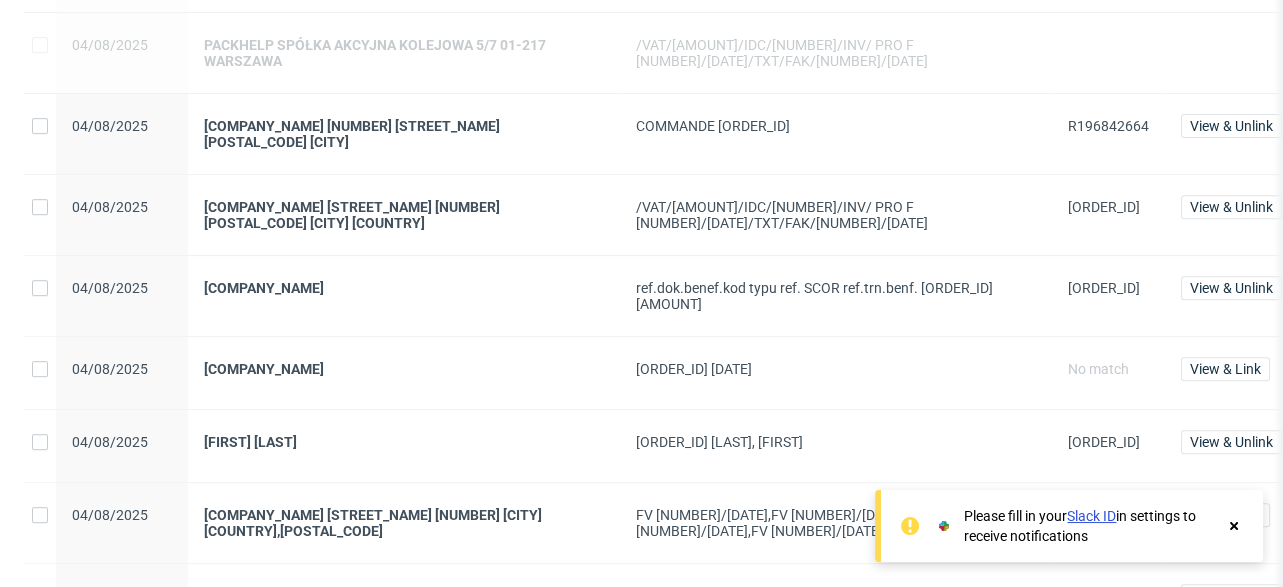 scroll, scrollTop: 1519, scrollLeft: 0, axis: vertical 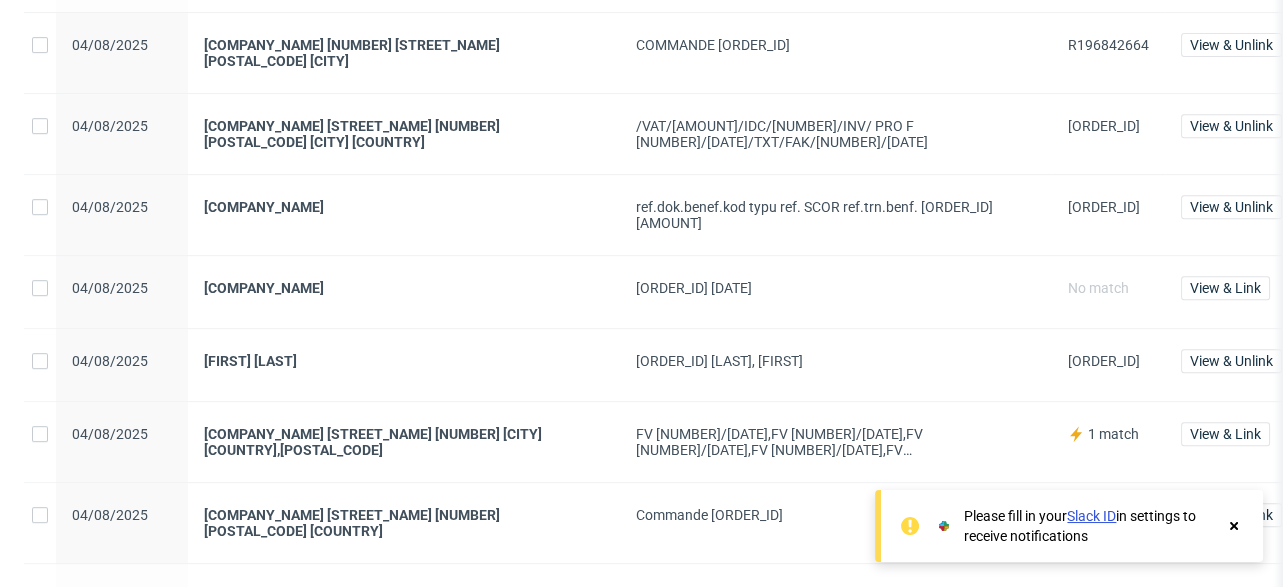 click on "1 match" at bounding box center (1113, 434) 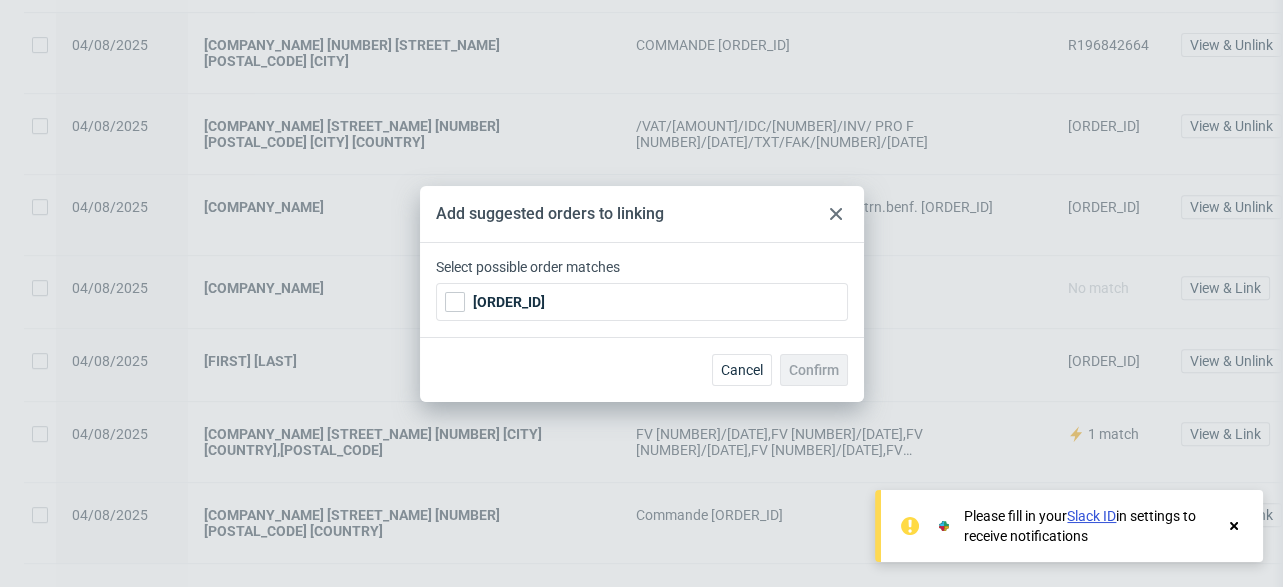 click 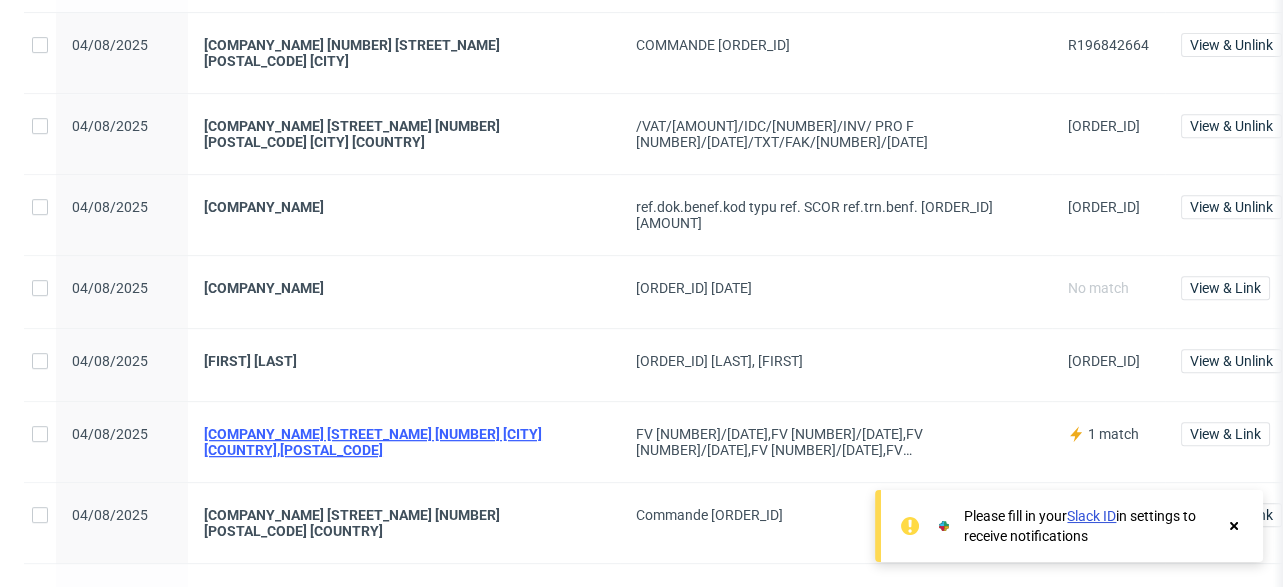 click on "[COMPANY_NAME] [STREET_NAME] [NUMBER] [CITY] [COUNTRY],[POSTAL_CODE]" at bounding box center (404, 442) 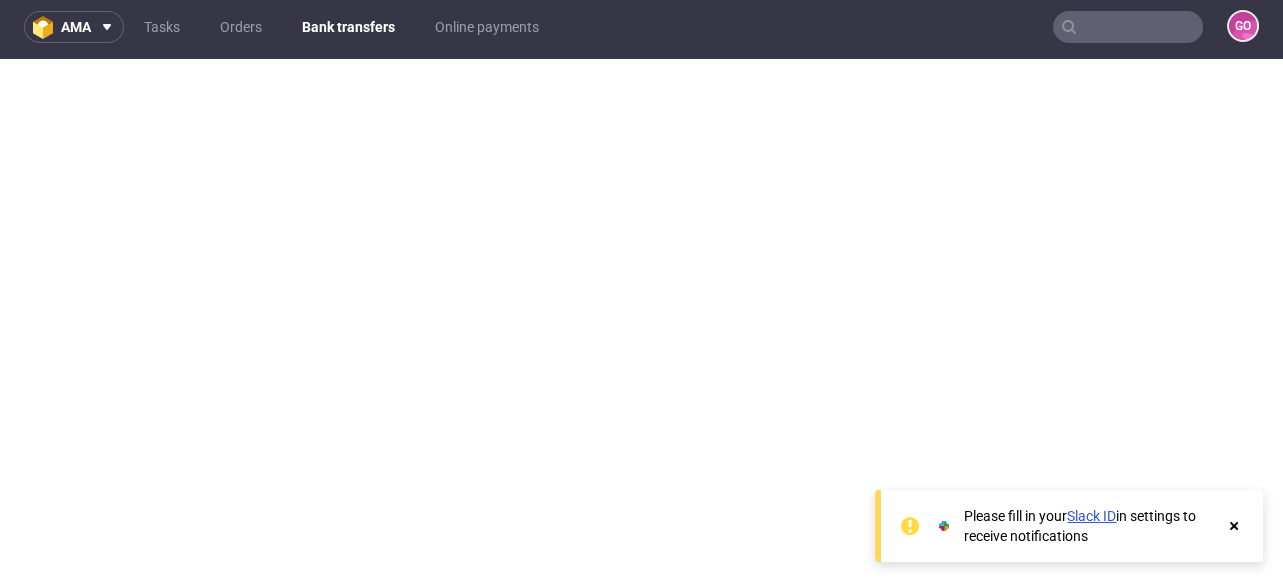 scroll, scrollTop: 5, scrollLeft: 0, axis: vertical 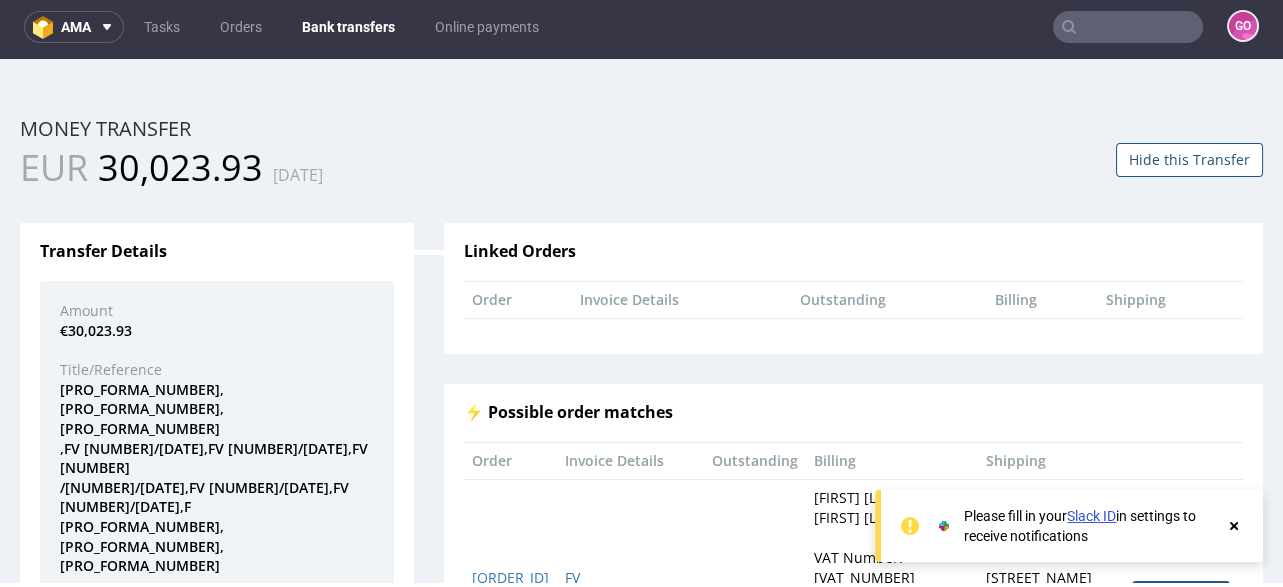 click on "Bank transfers" at bounding box center (348, 27) 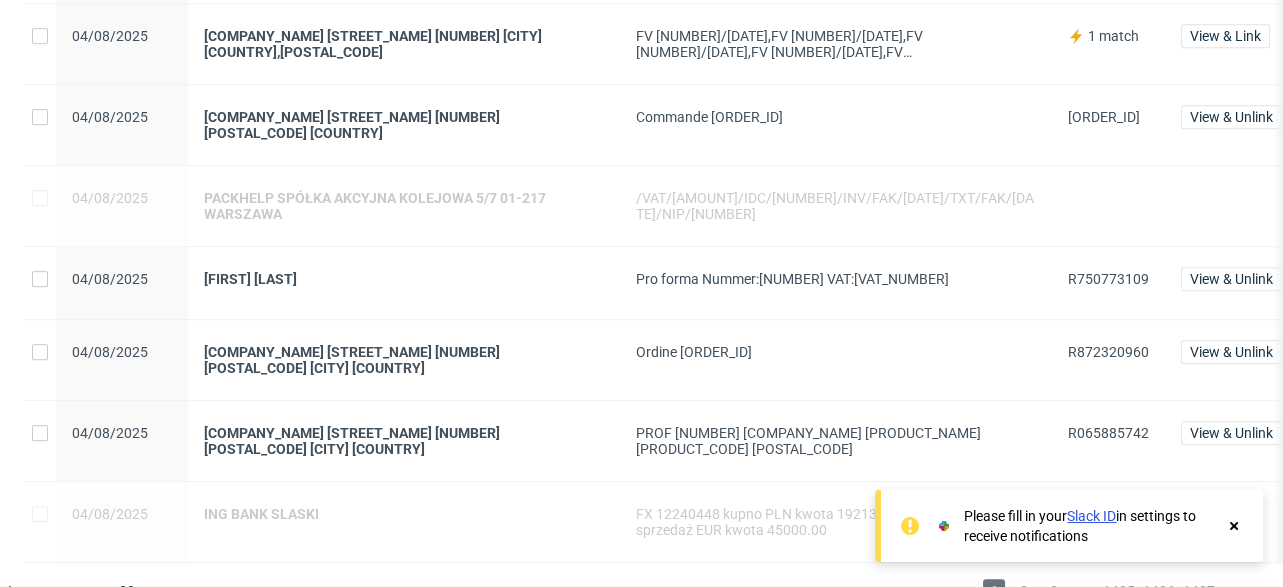 scroll, scrollTop: 1999, scrollLeft: 0, axis: vertical 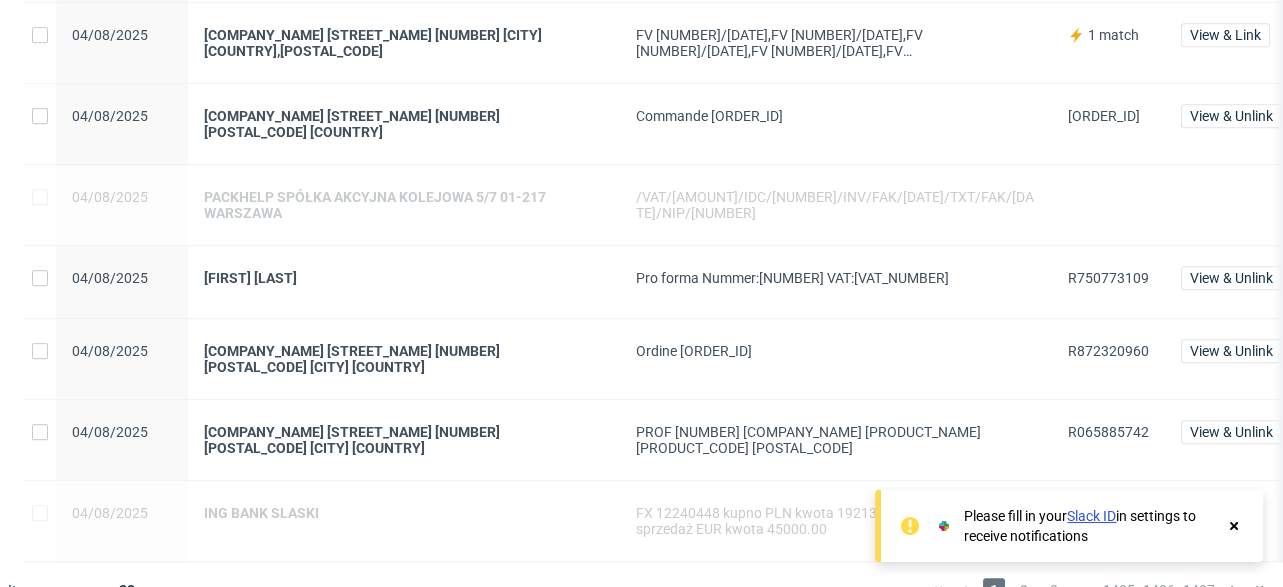 click on "R065885742" at bounding box center [1108, 432] 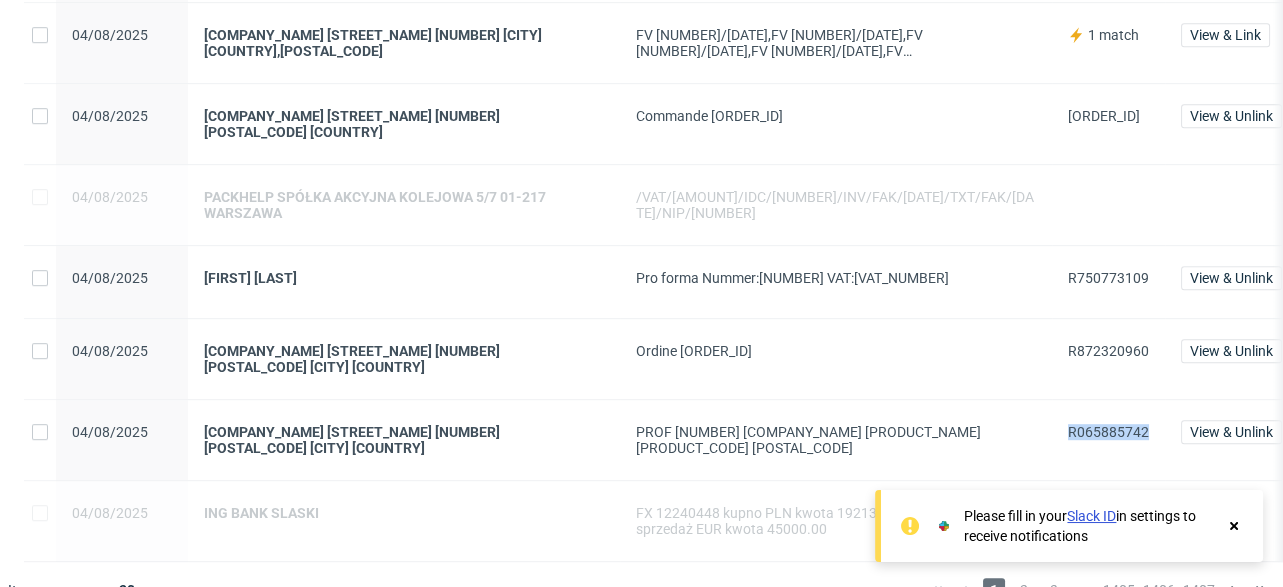 click on "R065885742" at bounding box center (1108, 432) 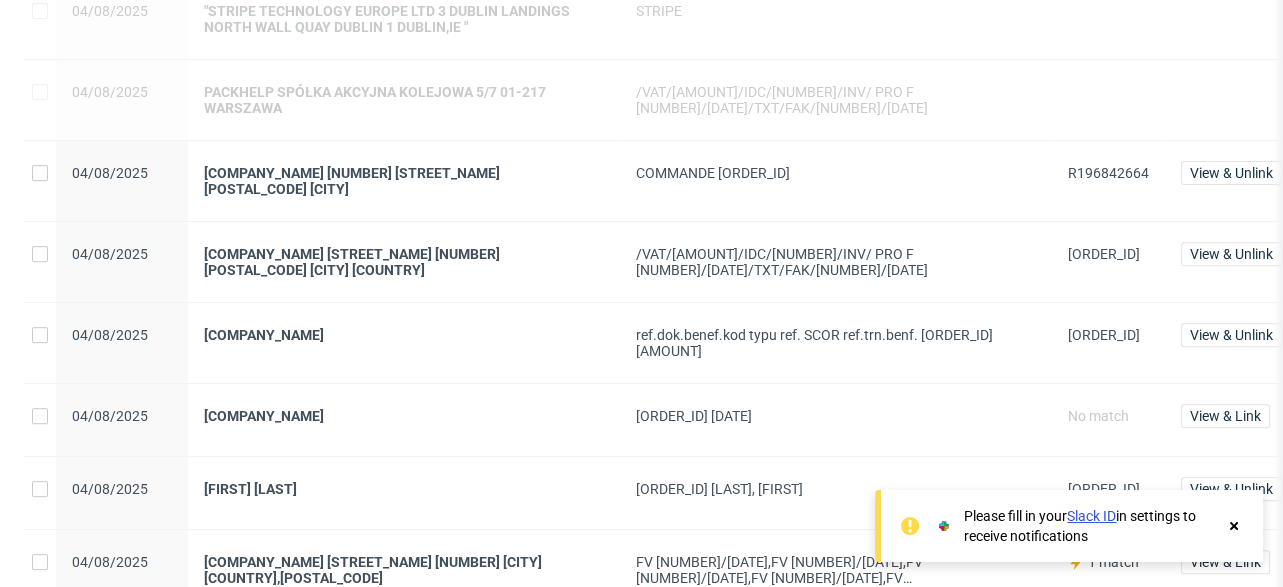 scroll, scrollTop: 1439, scrollLeft: 0, axis: vertical 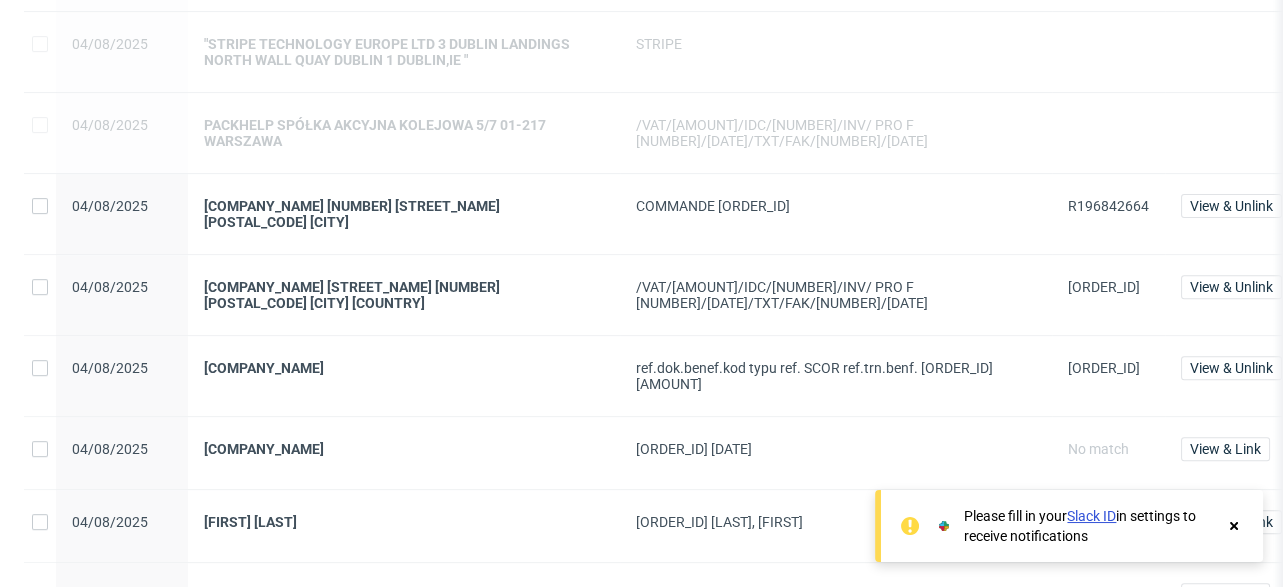 click on "[ORDER_ID] [DATE]" at bounding box center [836, 453] 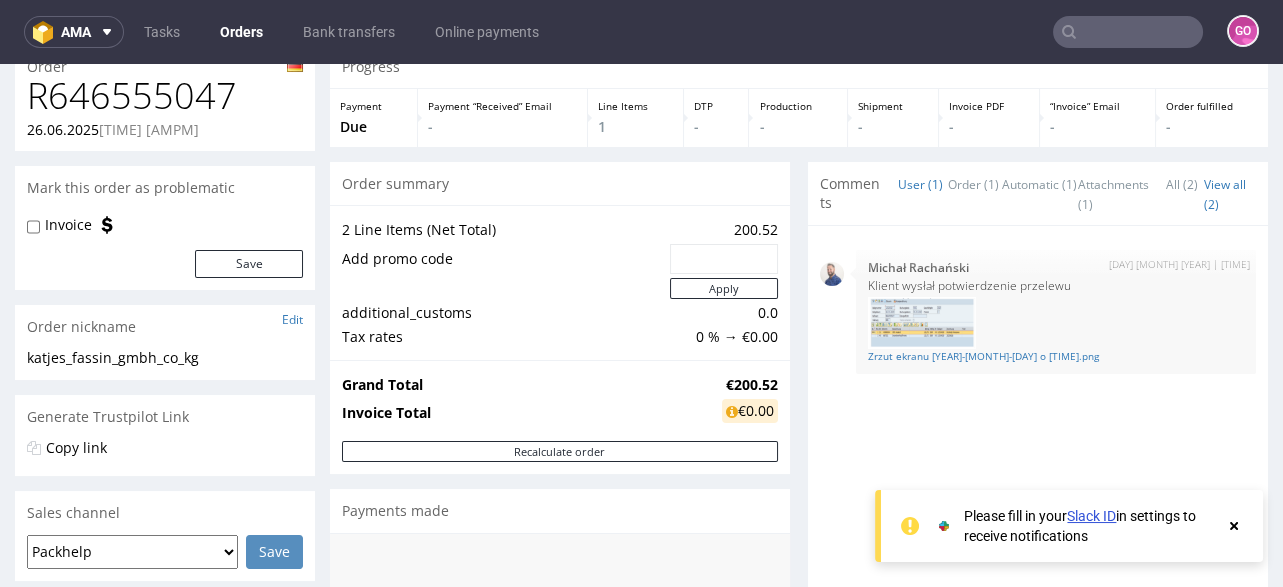scroll, scrollTop: 0, scrollLeft: 0, axis: both 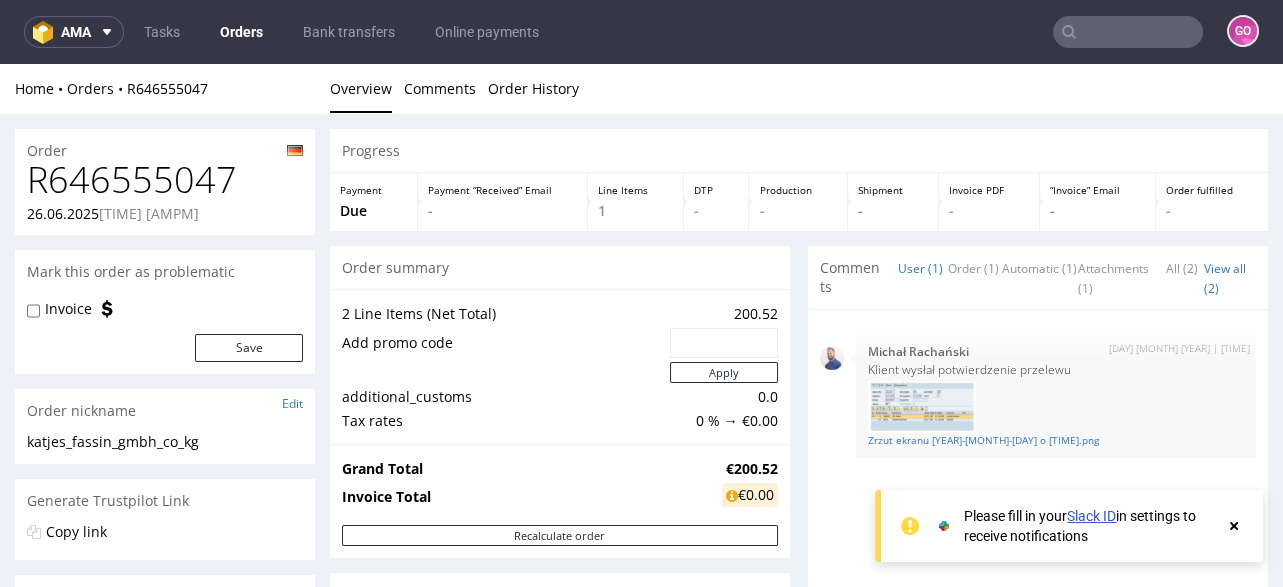 click on "R646555047" at bounding box center [165, 180] 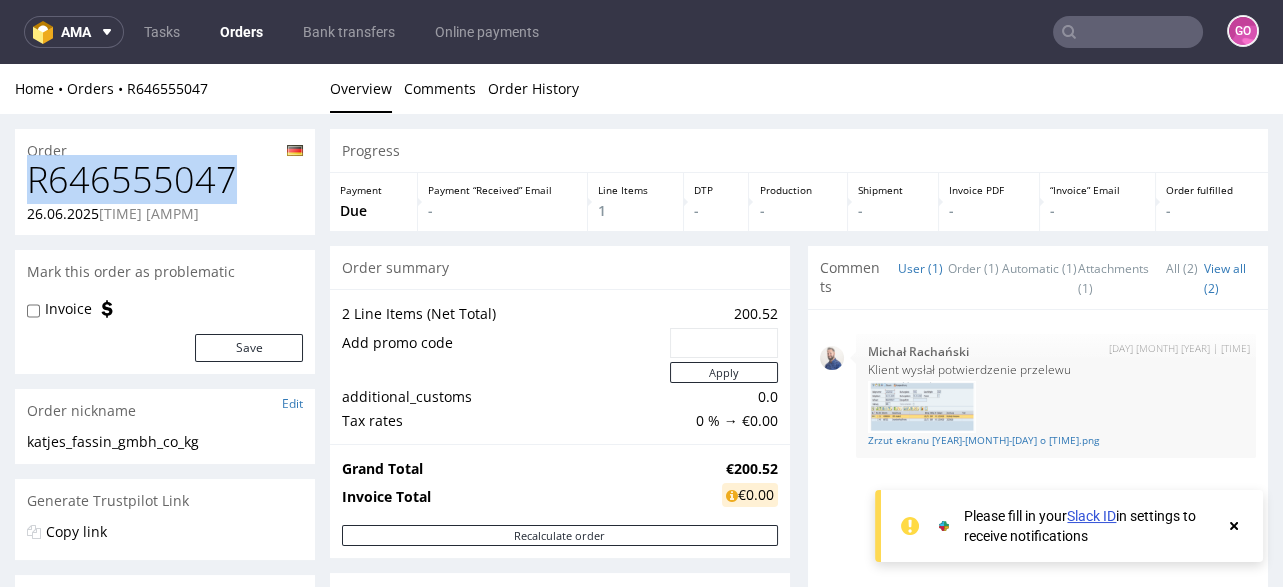 click on "R646555047" at bounding box center (165, 180) 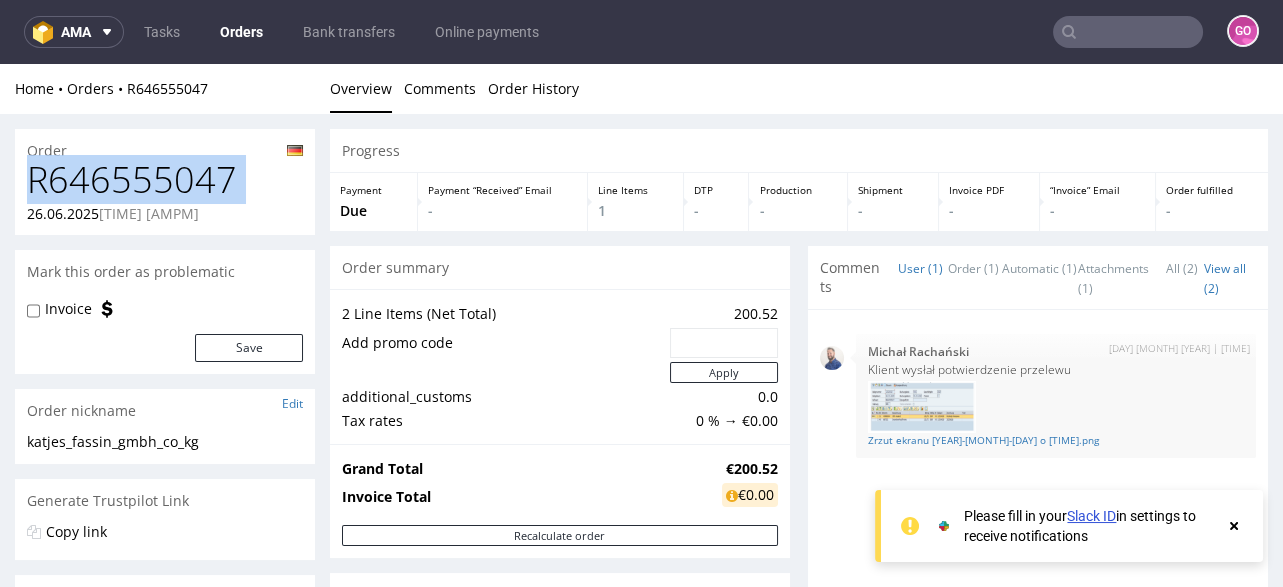 click on "R646555047" at bounding box center [165, 180] 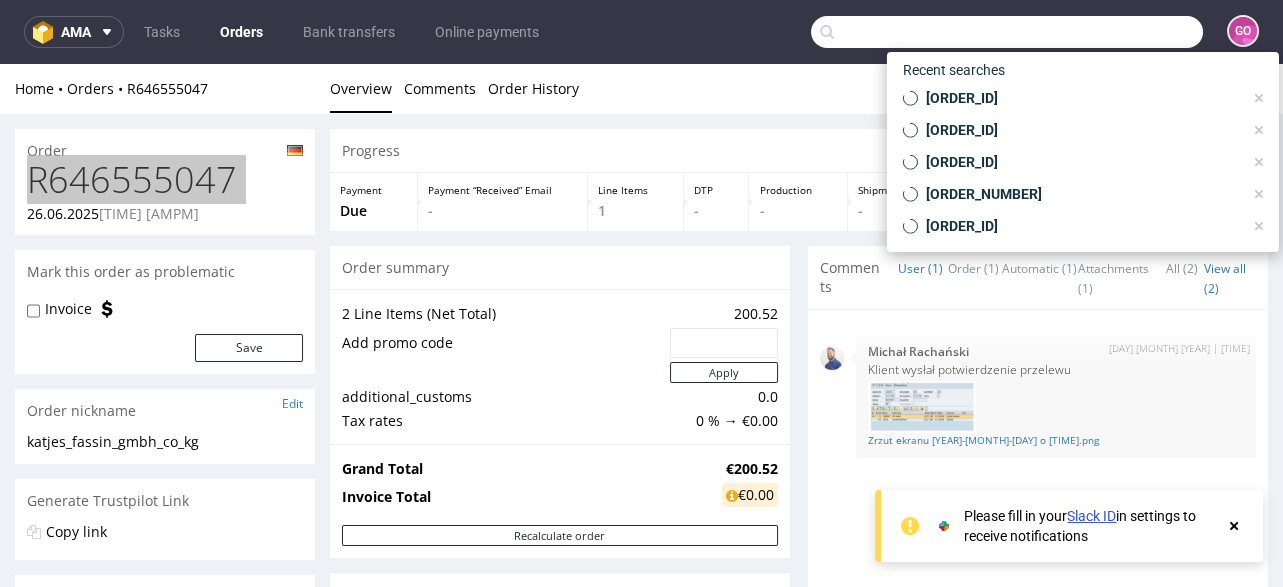 click at bounding box center (1007, 32) 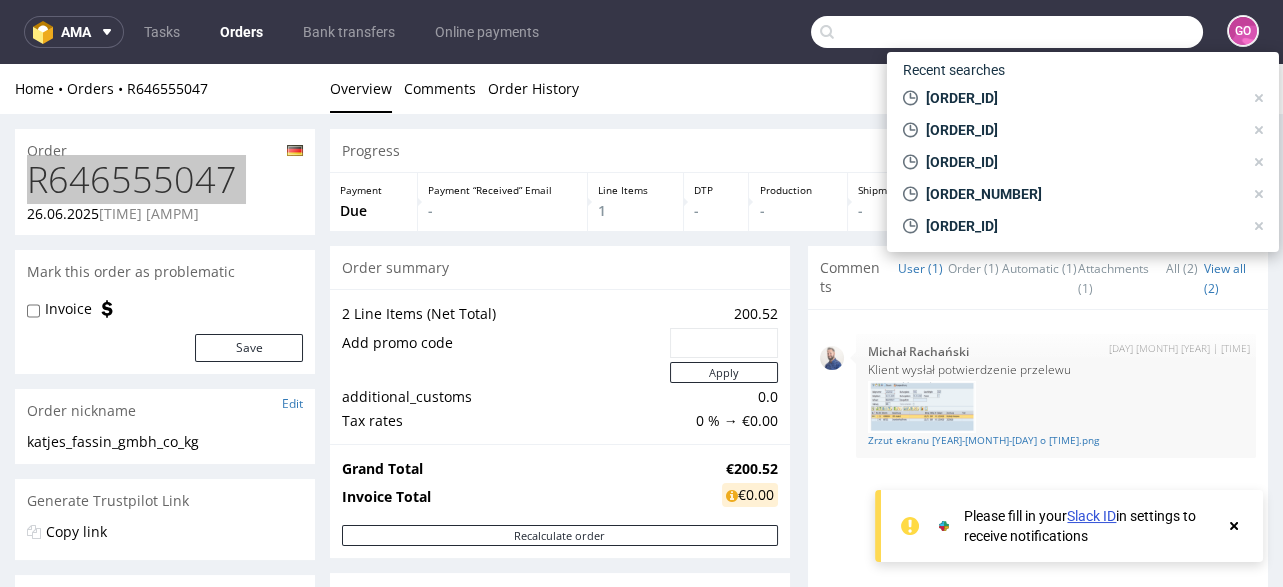 paste on "[ORDER_ID]" 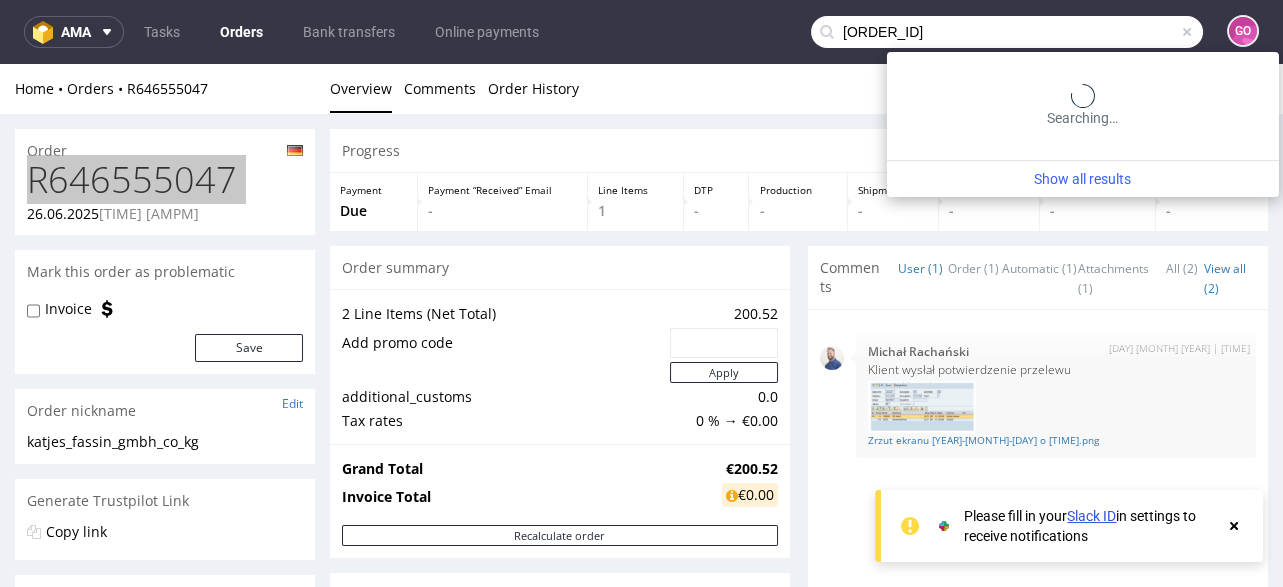 type on "[ORDER_ID]" 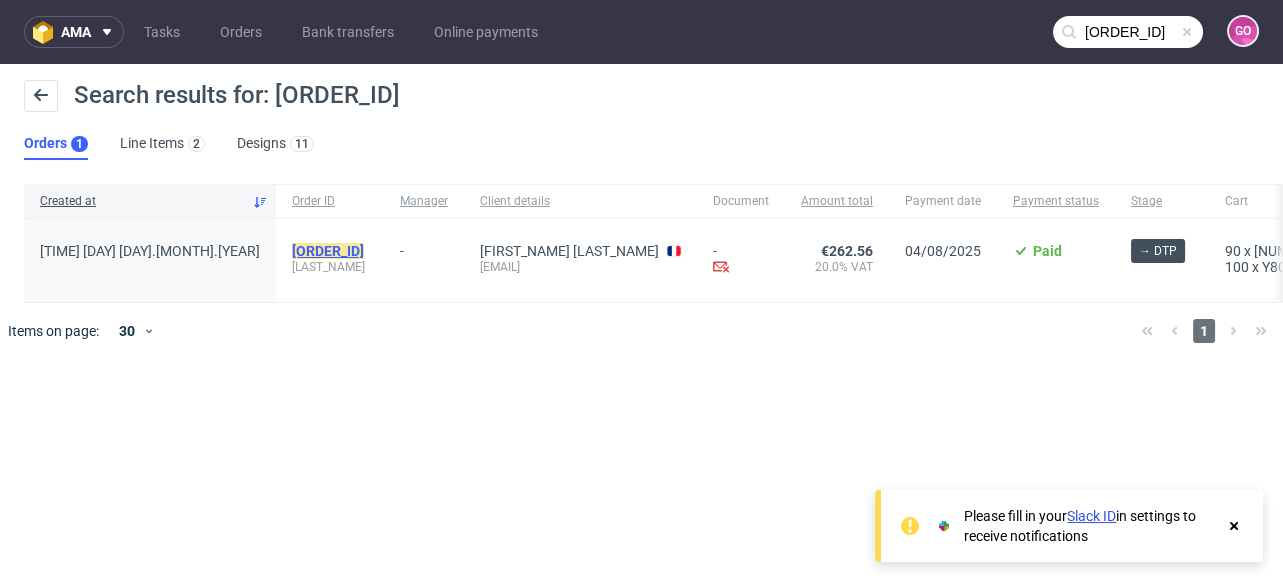 click on "R872610428" at bounding box center (330, 251) 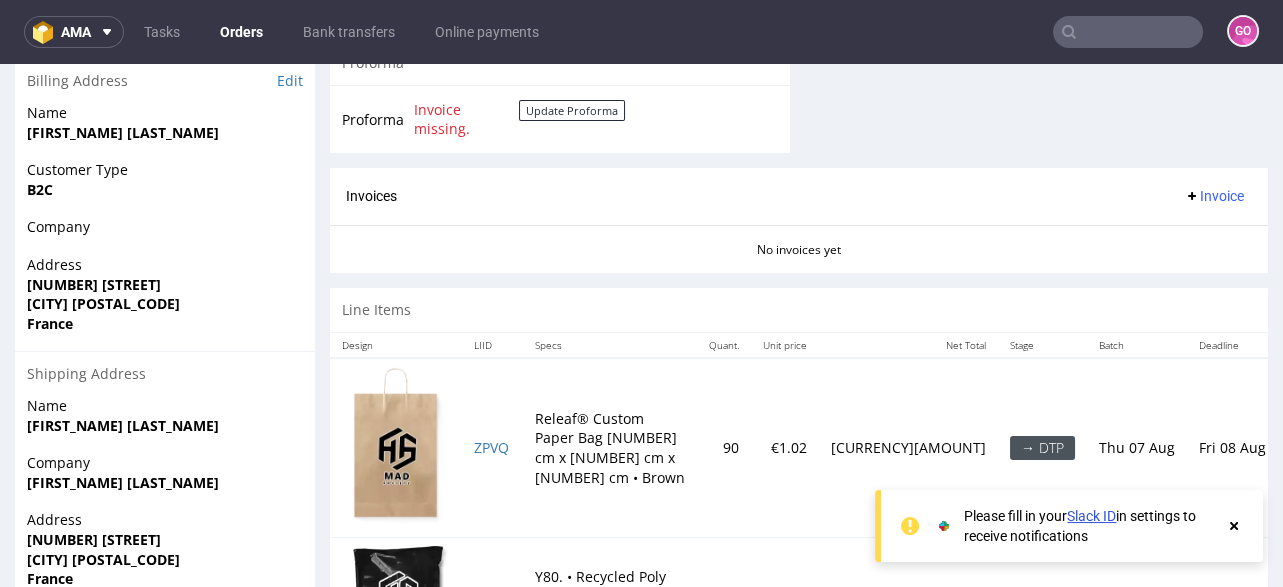 scroll, scrollTop: 880, scrollLeft: 0, axis: vertical 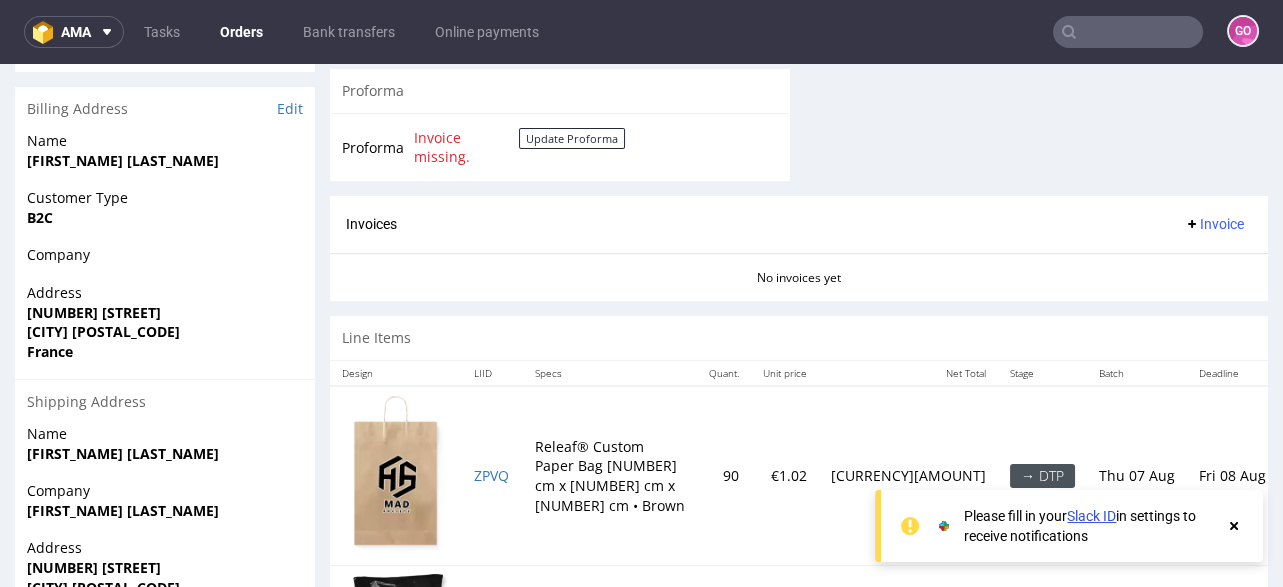click on "Address 30 allée des bergeries Draveil 91210 France" at bounding box center [165, 331] 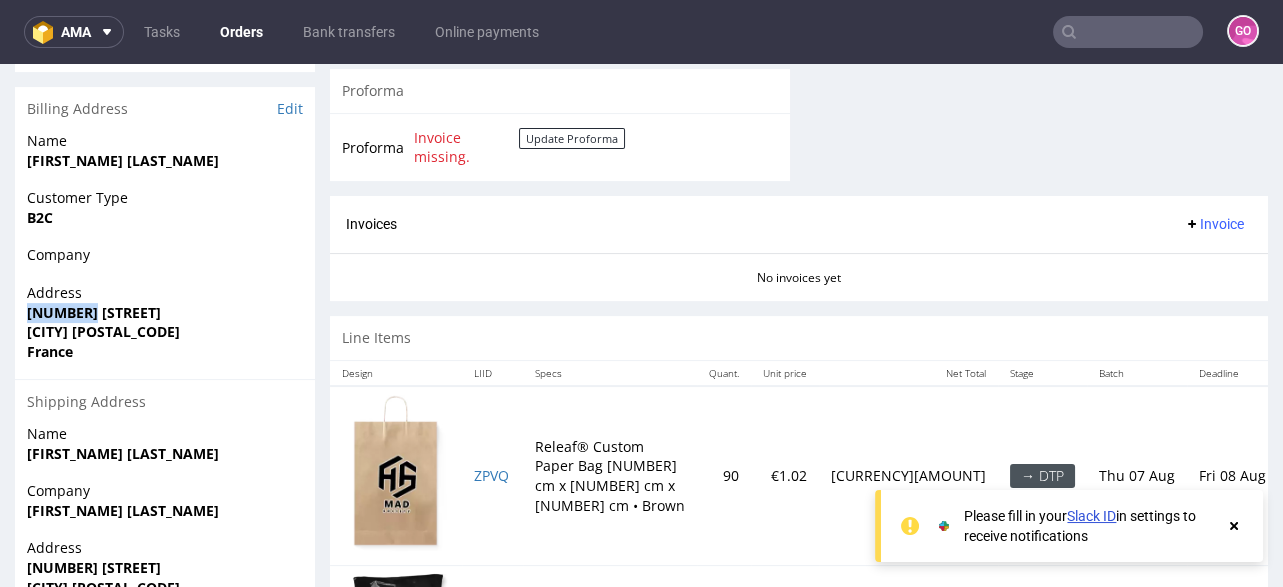 drag, startPoint x: 25, startPoint y: 311, endPoint x: 78, endPoint y: 315, distance: 53.15073 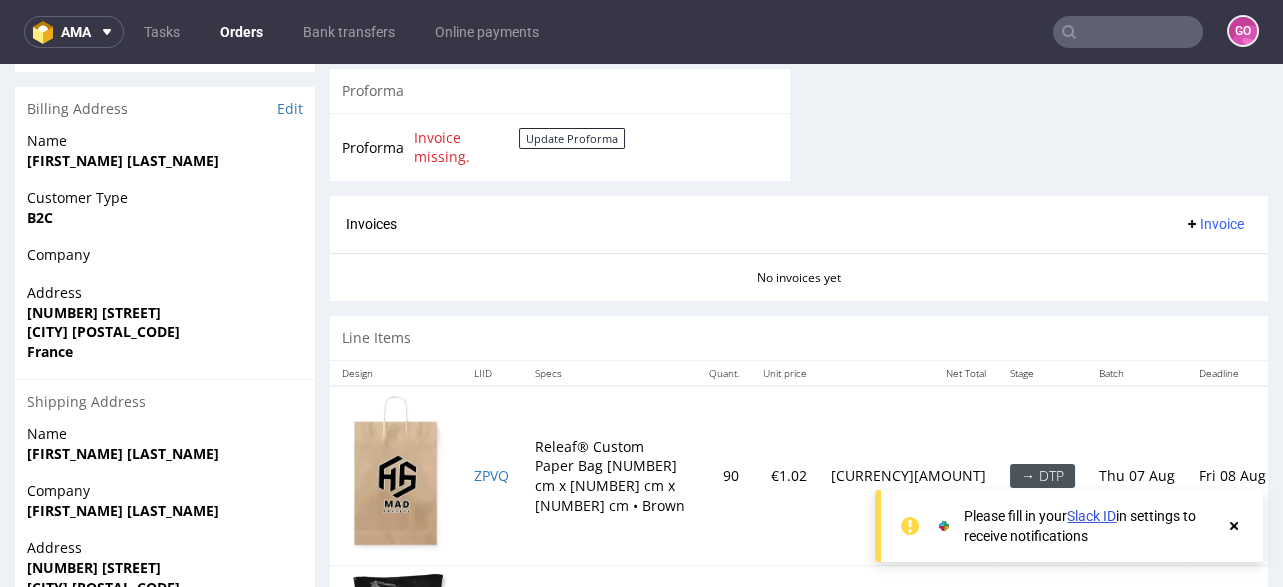 click on "Diaby Diaby" at bounding box center (123, 160) 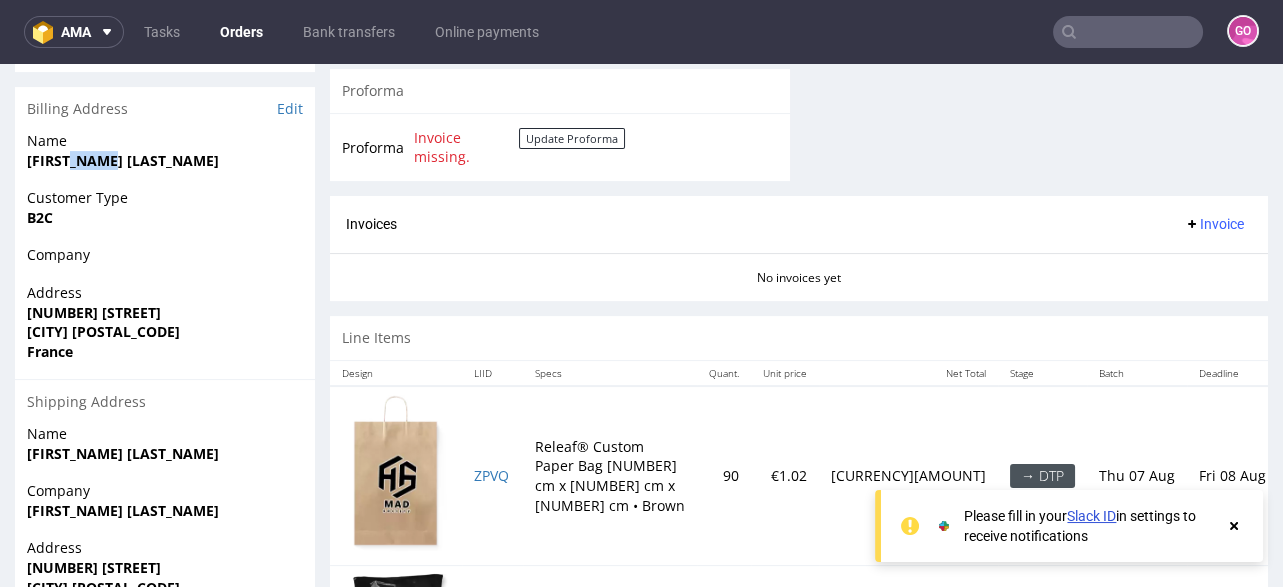 click on "Diaby Diaby" at bounding box center [123, 160] 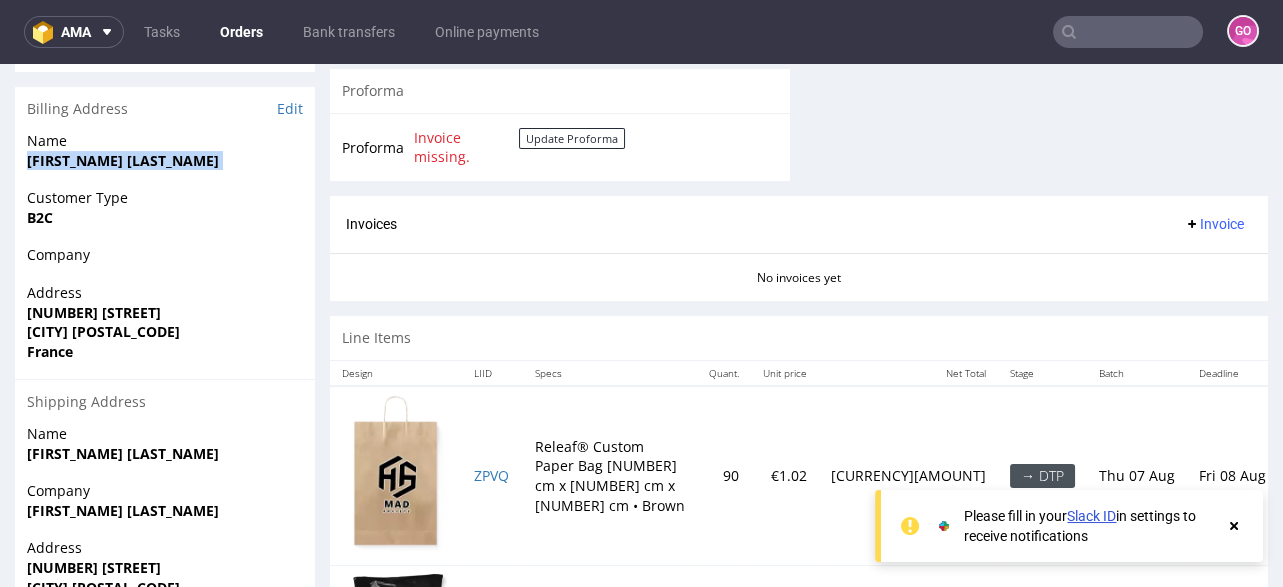 click on "Diaby Diaby" at bounding box center [123, 160] 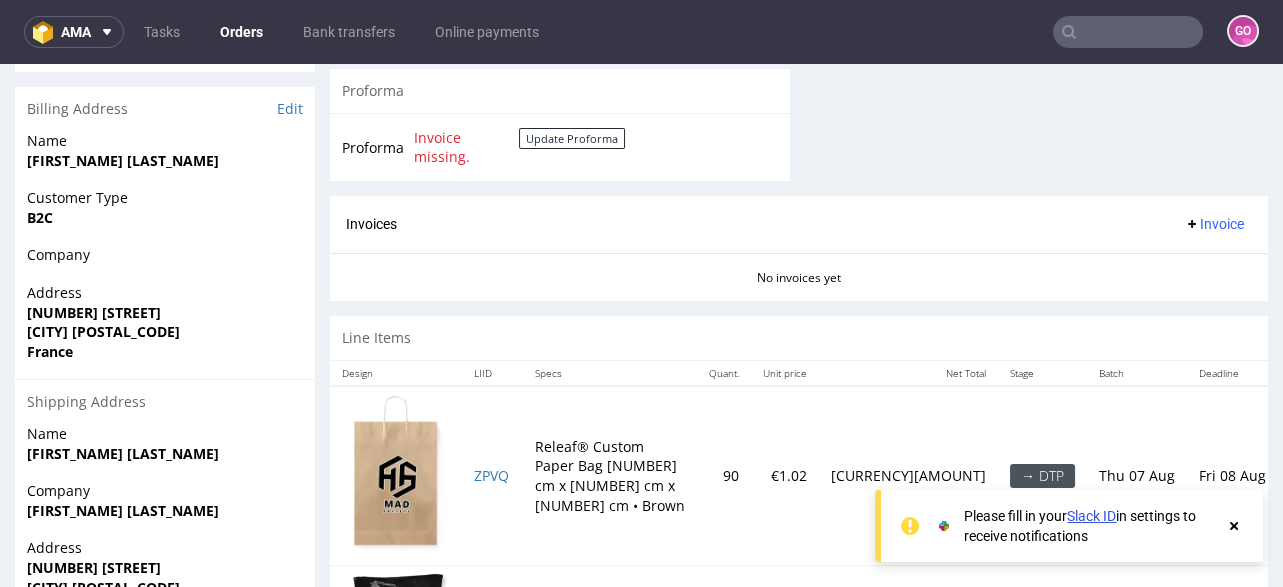 click on "30 allée des bergeries" at bounding box center [94, 312] 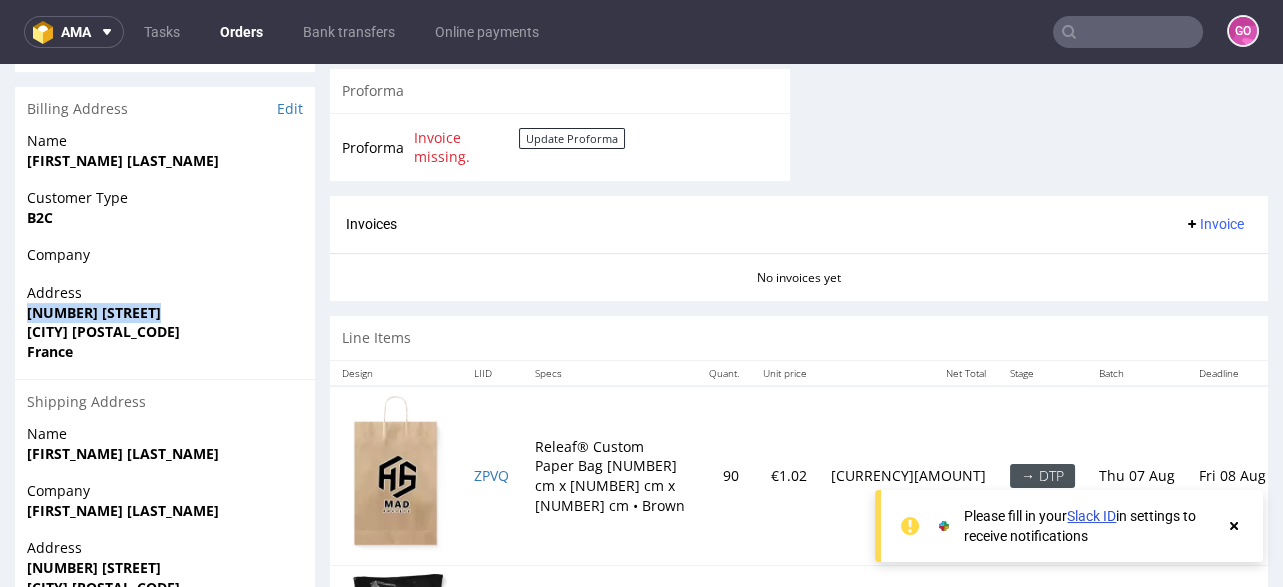 click on "30 allée des bergeries" at bounding box center (94, 312) 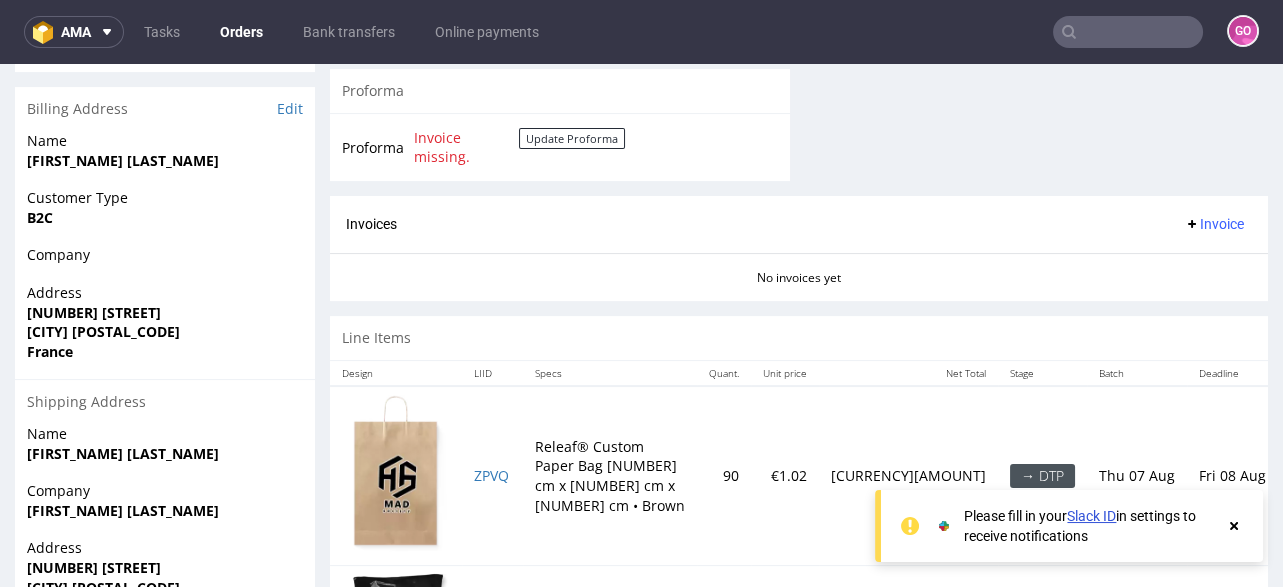 click on "Draveil 91210" at bounding box center [103, 331] 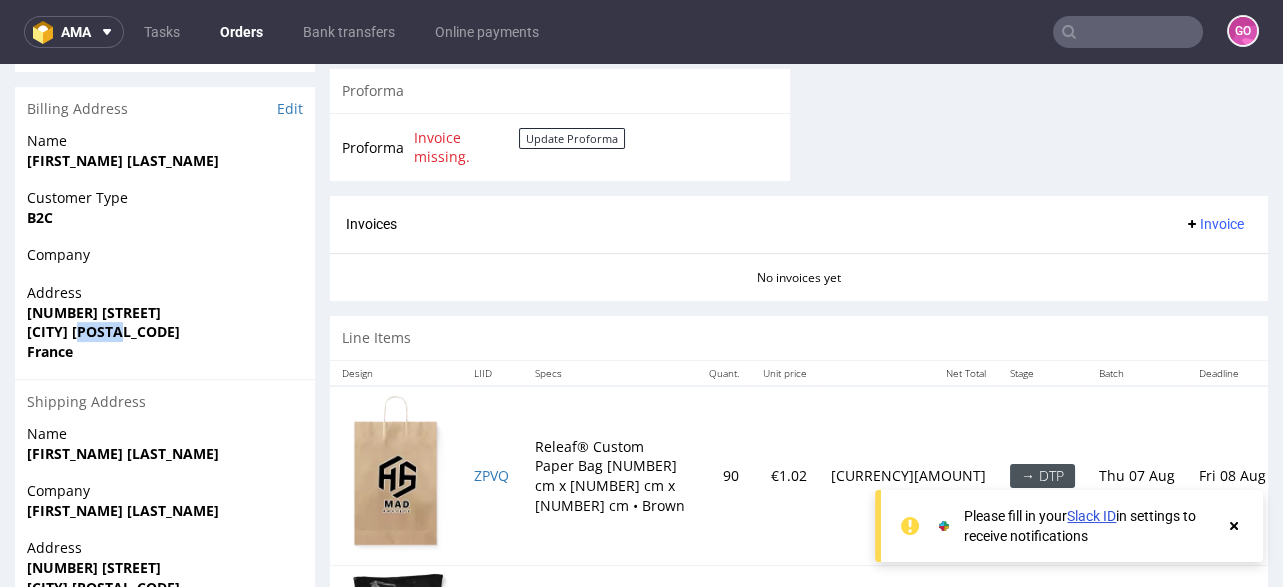 click on "Draveil 91210" at bounding box center [103, 331] 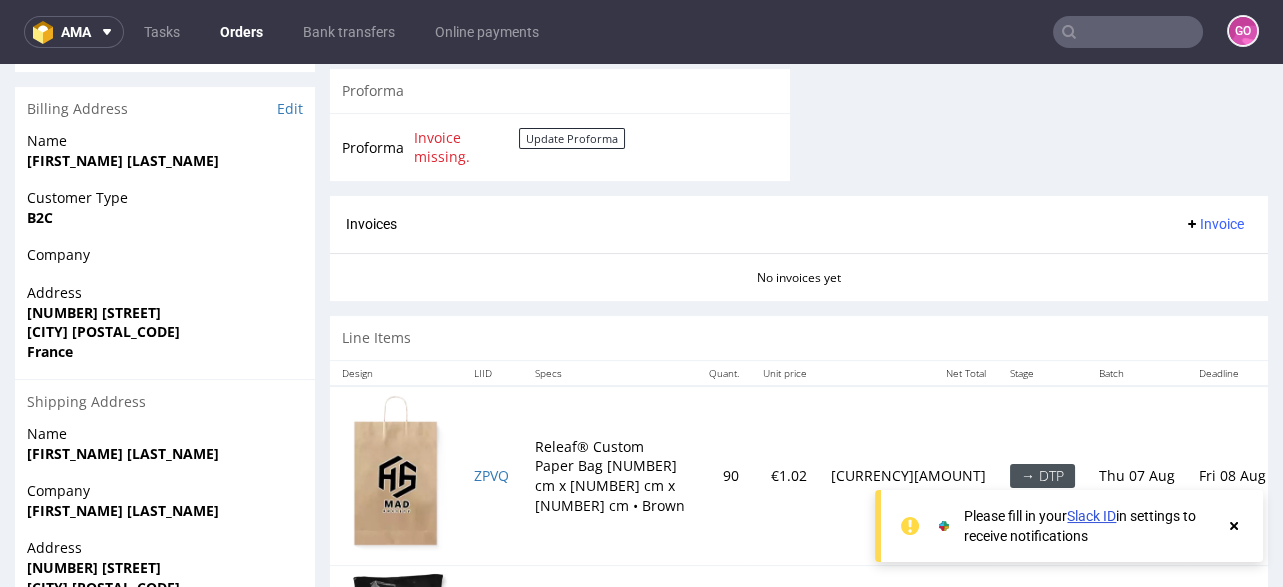 click on "Draveil 91210" at bounding box center [103, 331] 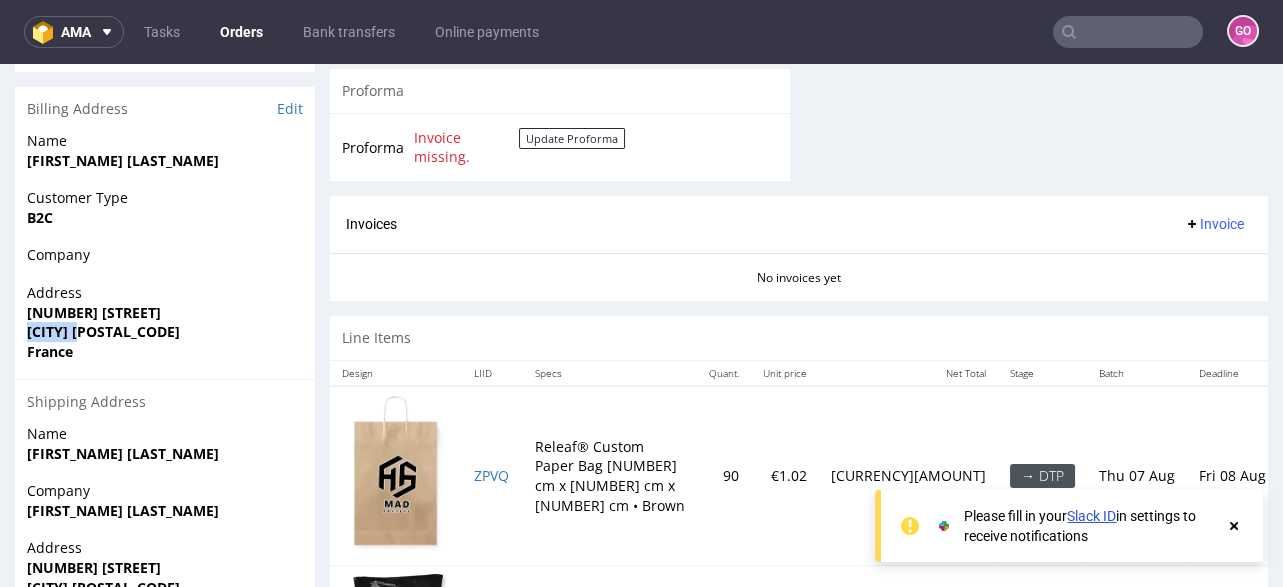 click on "Draveil 91210" at bounding box center (103, 331) 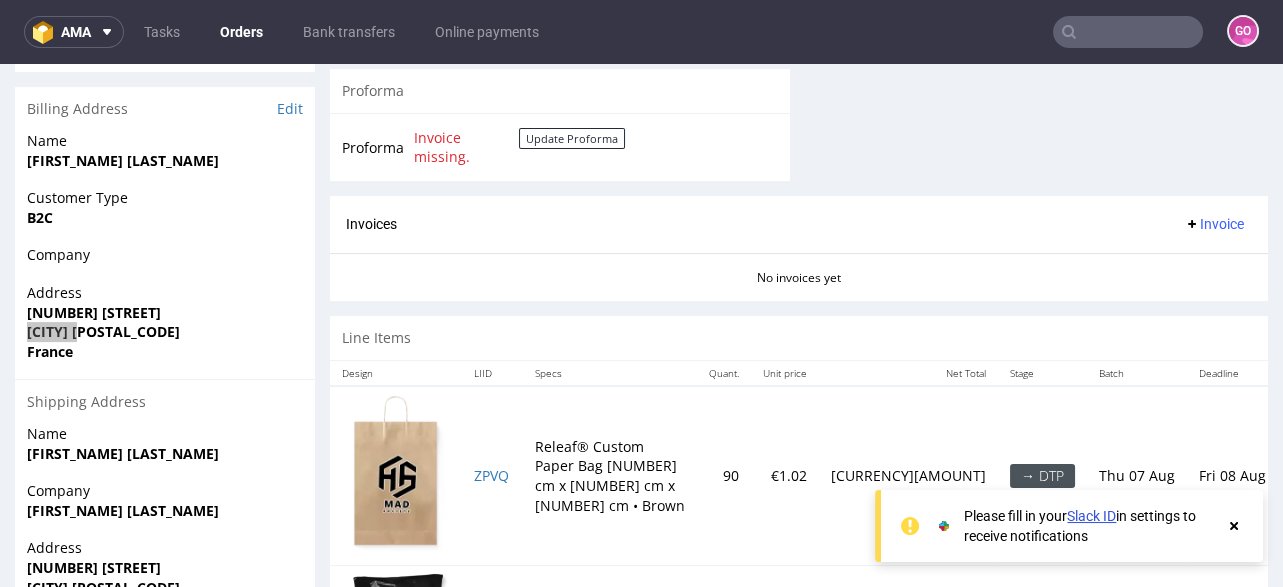 click at bounding box center (1128, 32) 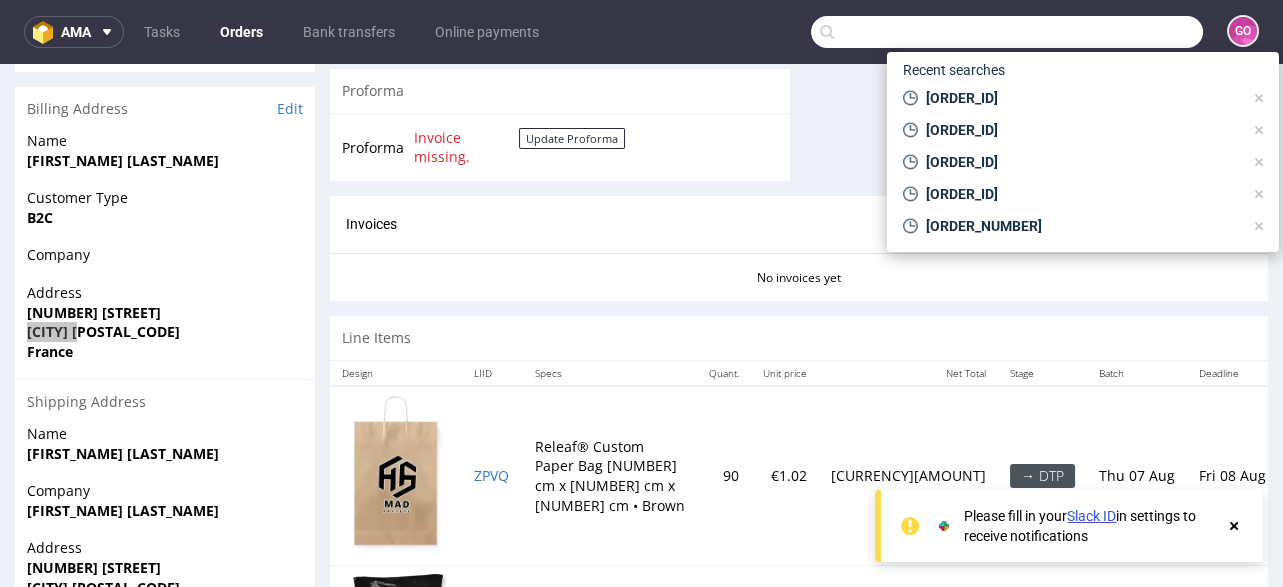 paste on "000002329" 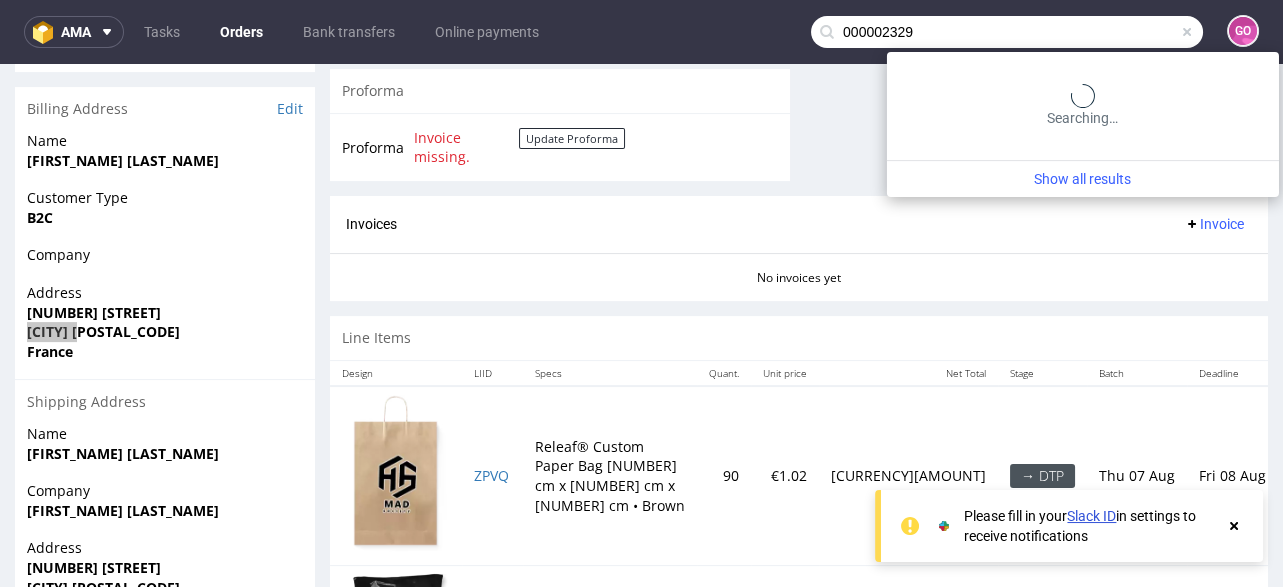 type on "000002329" 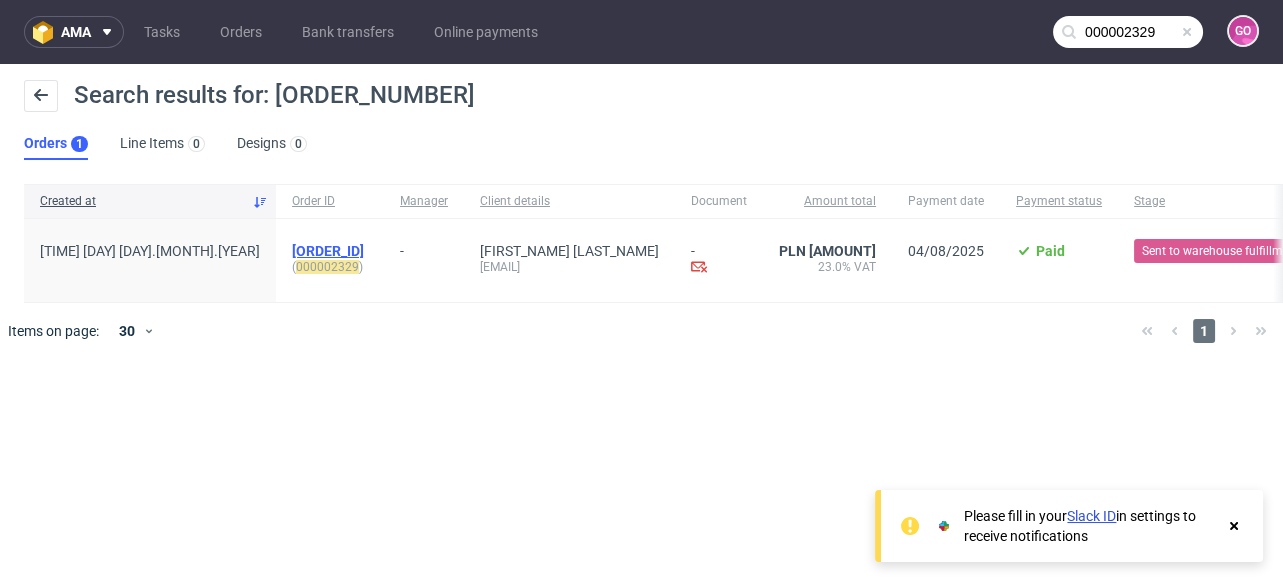 click on "R470970949" at bounding box center (328, 251) 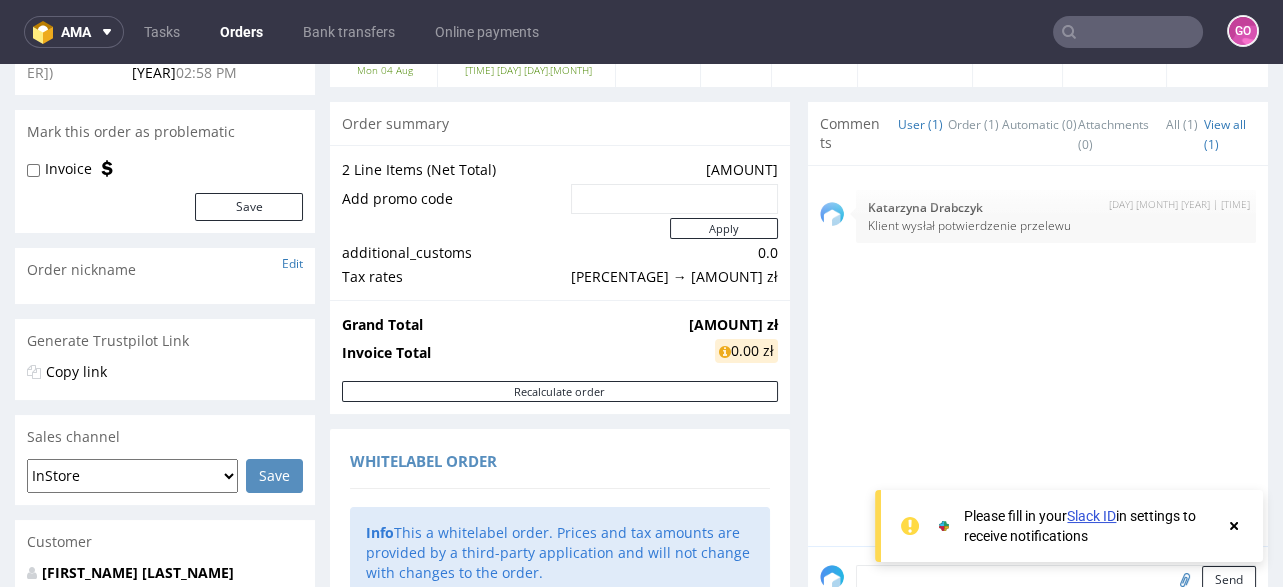 scroll, scrollTop: 0, scrollLeft: 0, axis: both 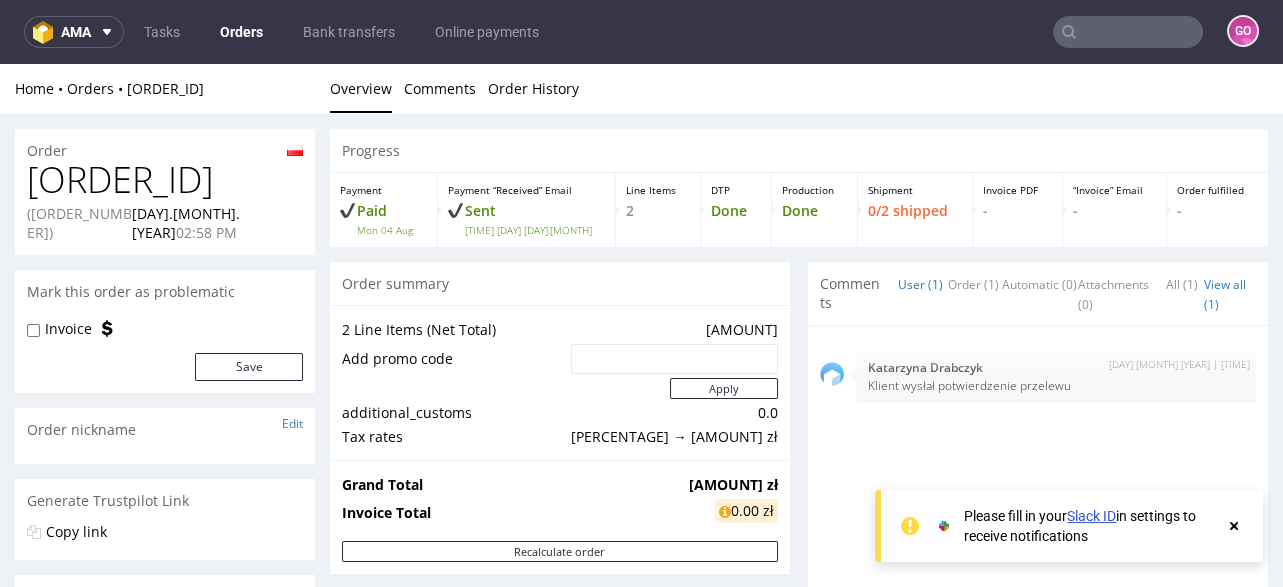 click on "R470970949" at bounding box center (165, 180) 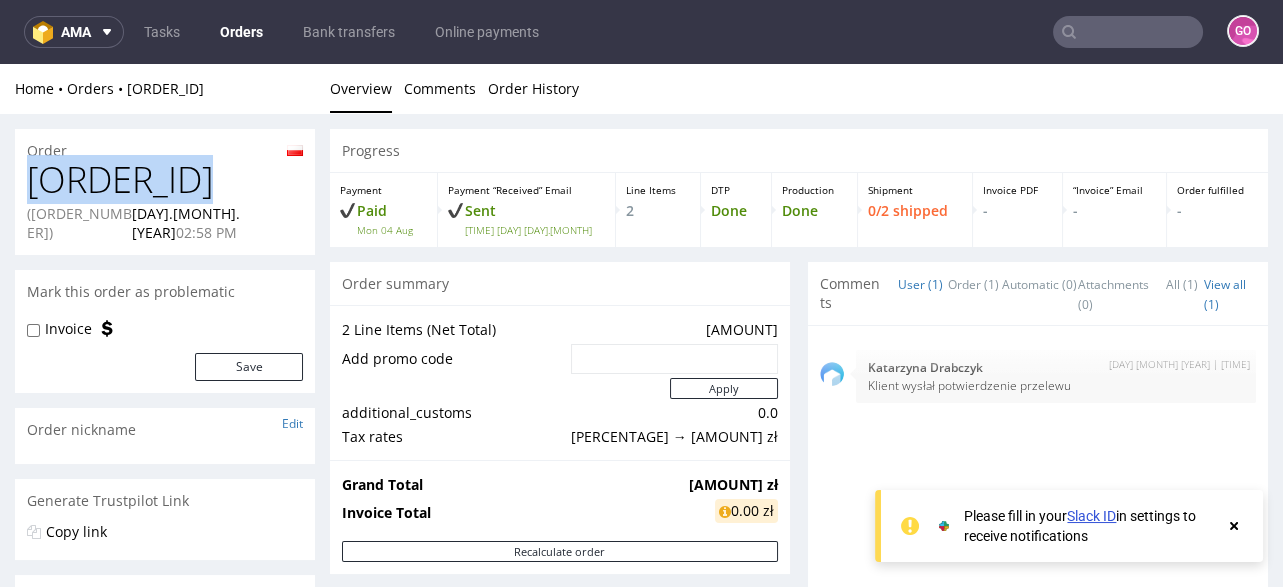 click on "R470970949" at bounding box center (165, 180) 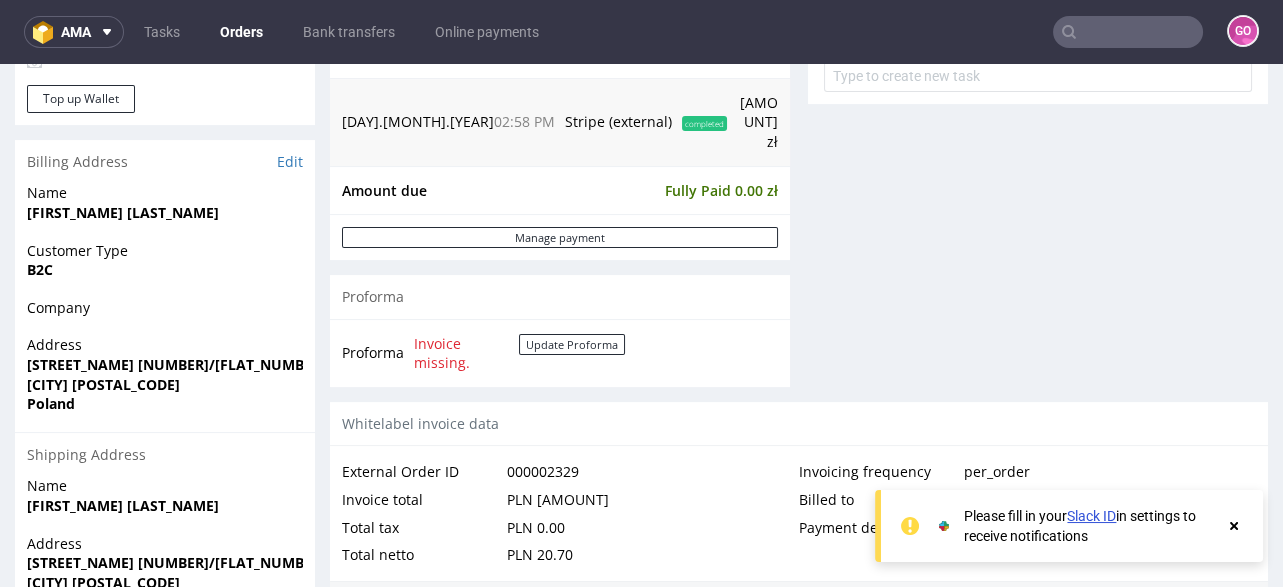 scroll, scrollTop: 800, scrollLeft: 0, axis: vertical 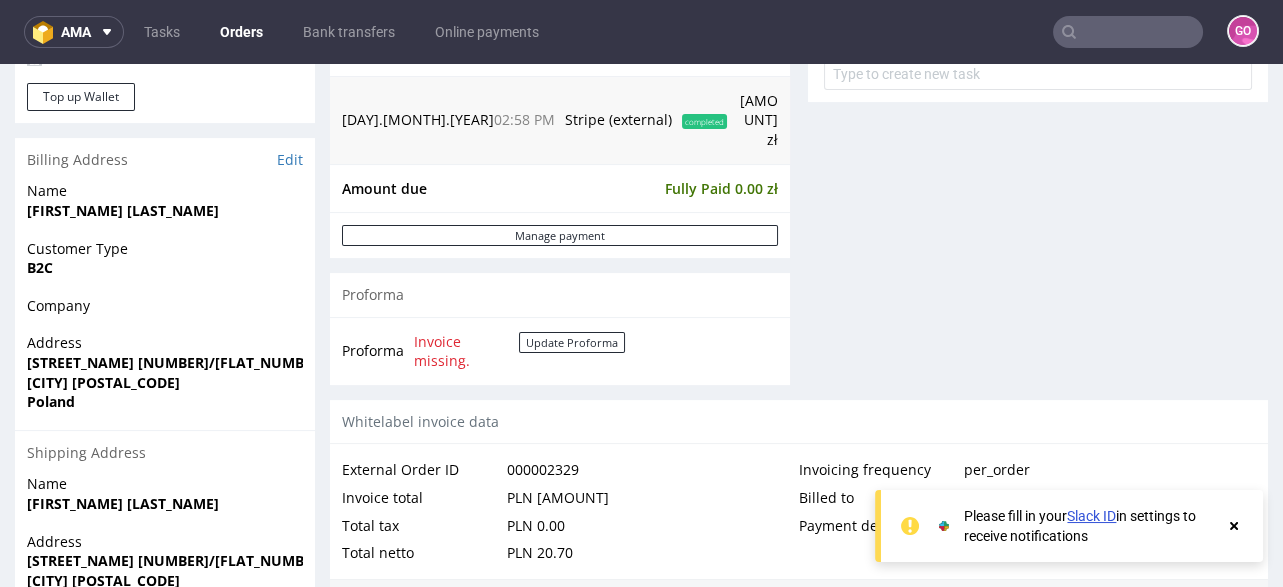 click on "Warszawa 03-226" at bounding box center (103, 382) 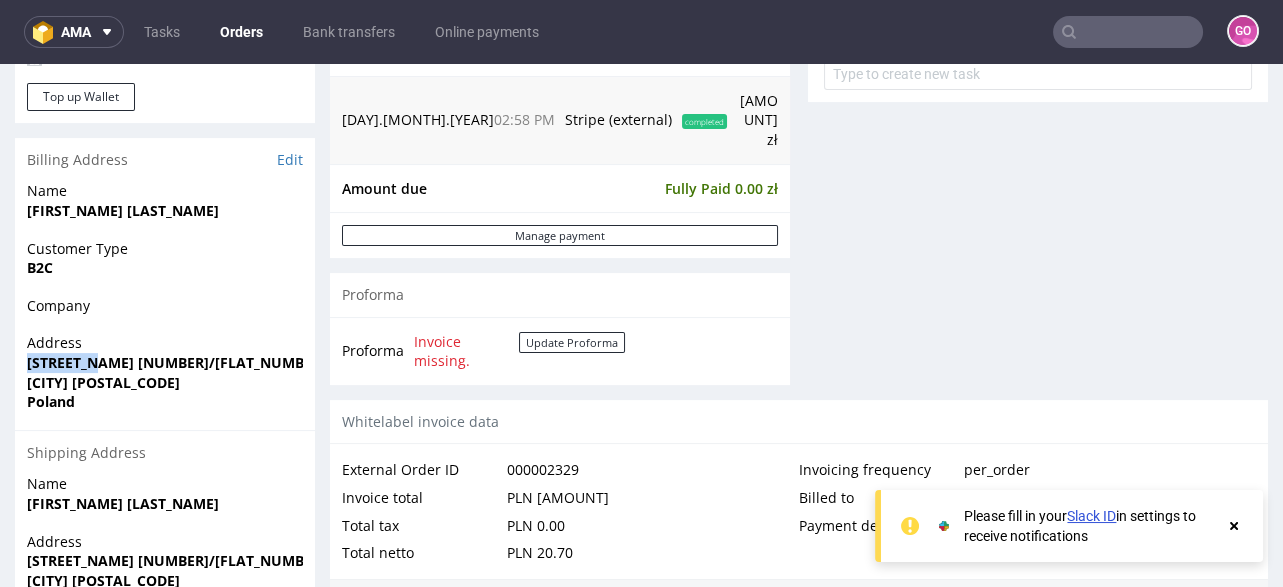 click on "Toruńska 92/27" at bounding box center (176, 362) 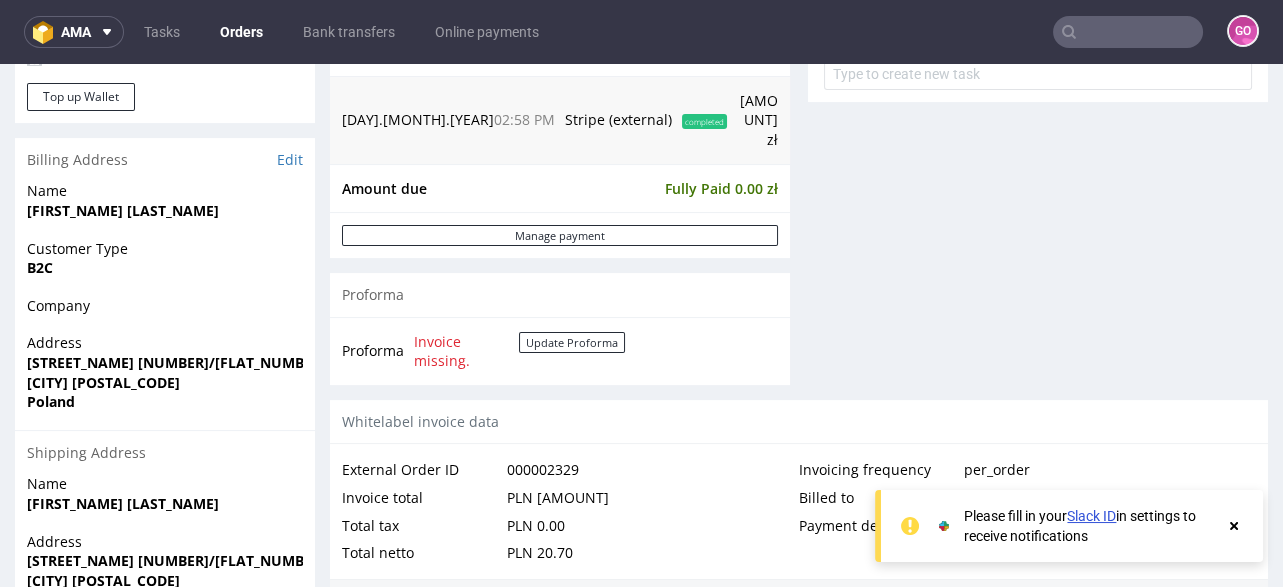 click on "Toruńska 92/27" at bounding box center [176, 362] 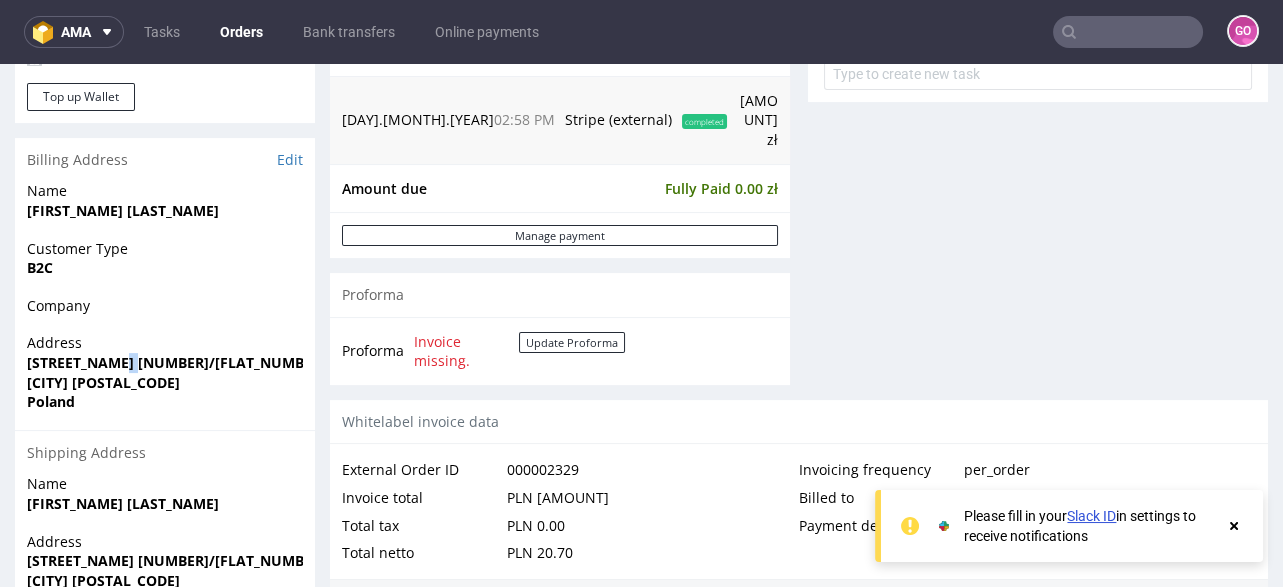click on "Toruńska 92/27" at bounding box center (176, 362) 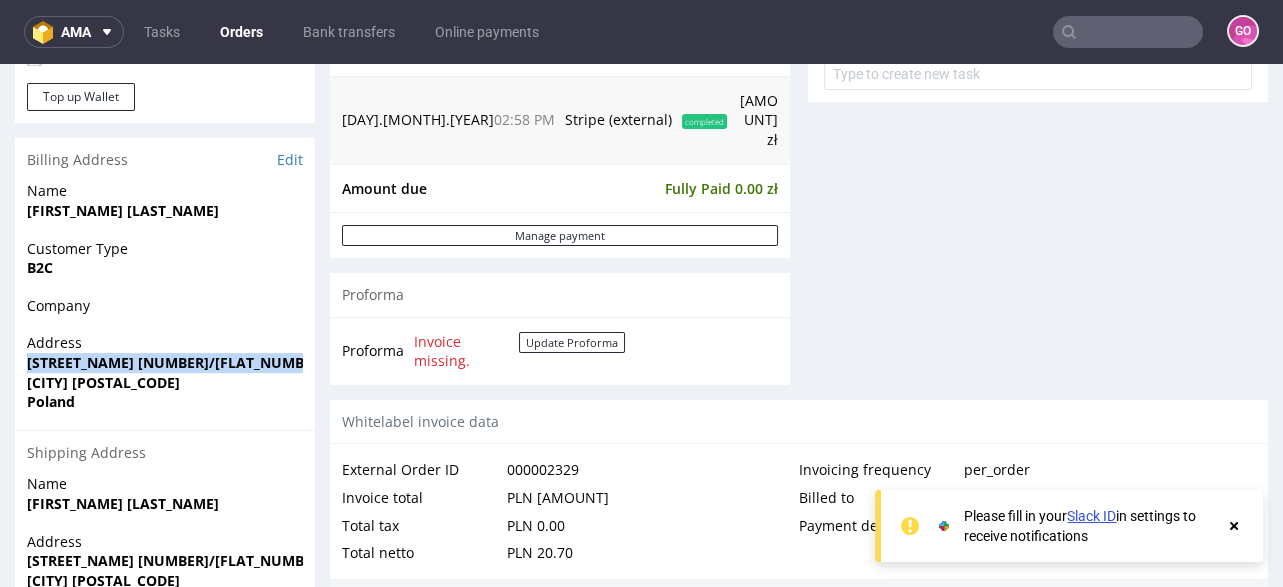 click on "Toruńska 92/27" at bounding box center [176, 362] 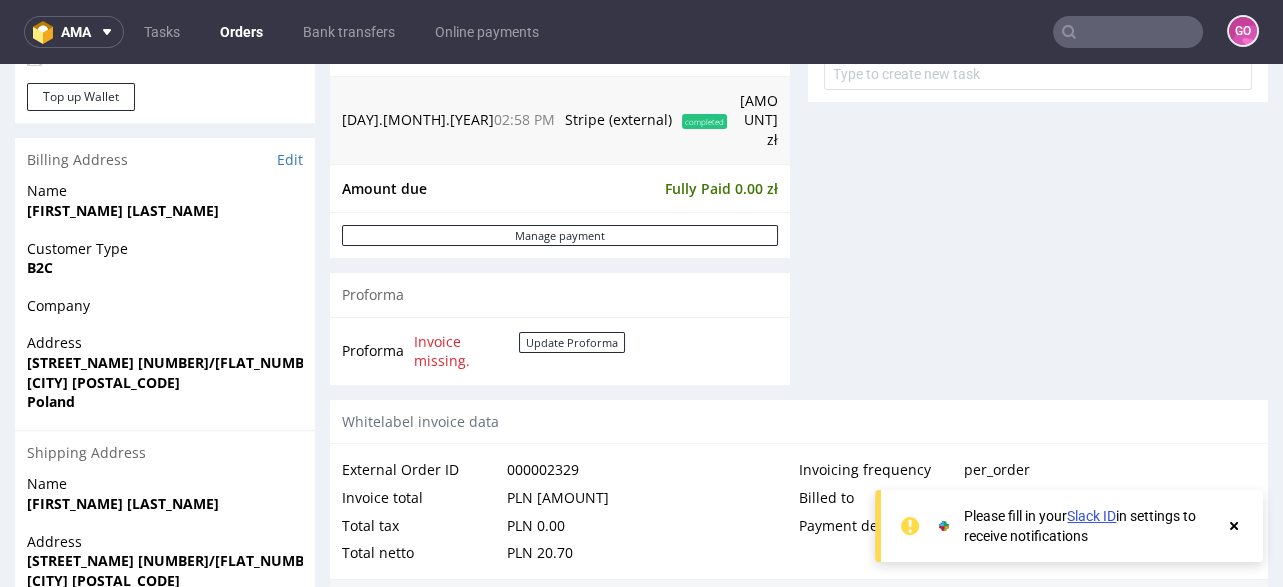 click on "Warszawa 03-226" at bounding box center (103, 382) 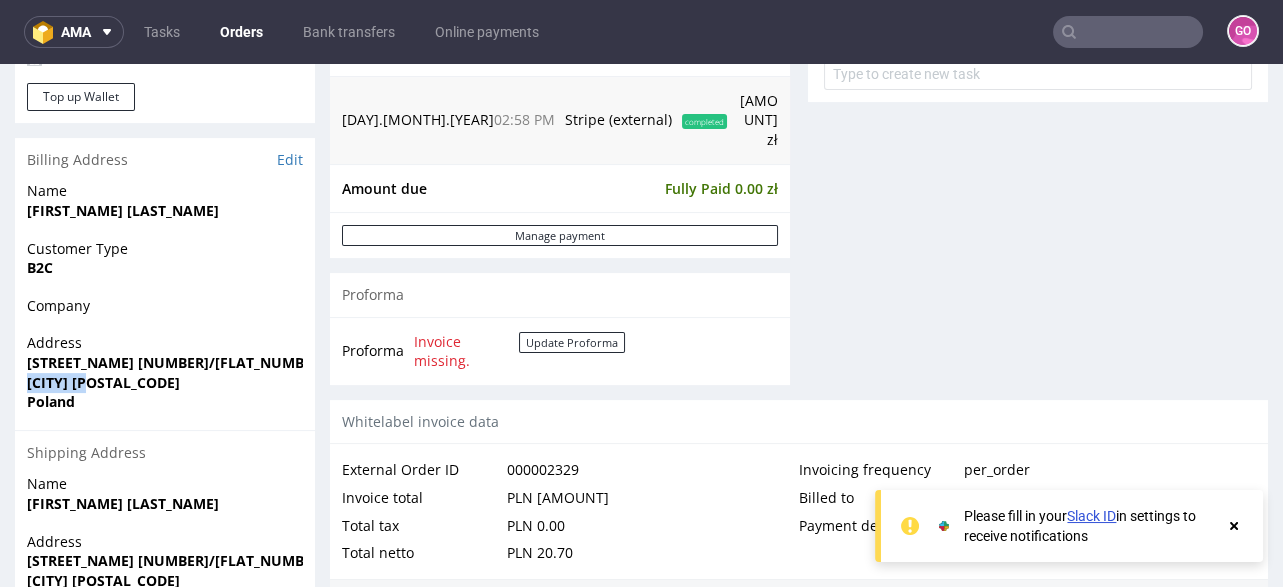click on "Warszawa 03-226" at bounding box center (103, 382) 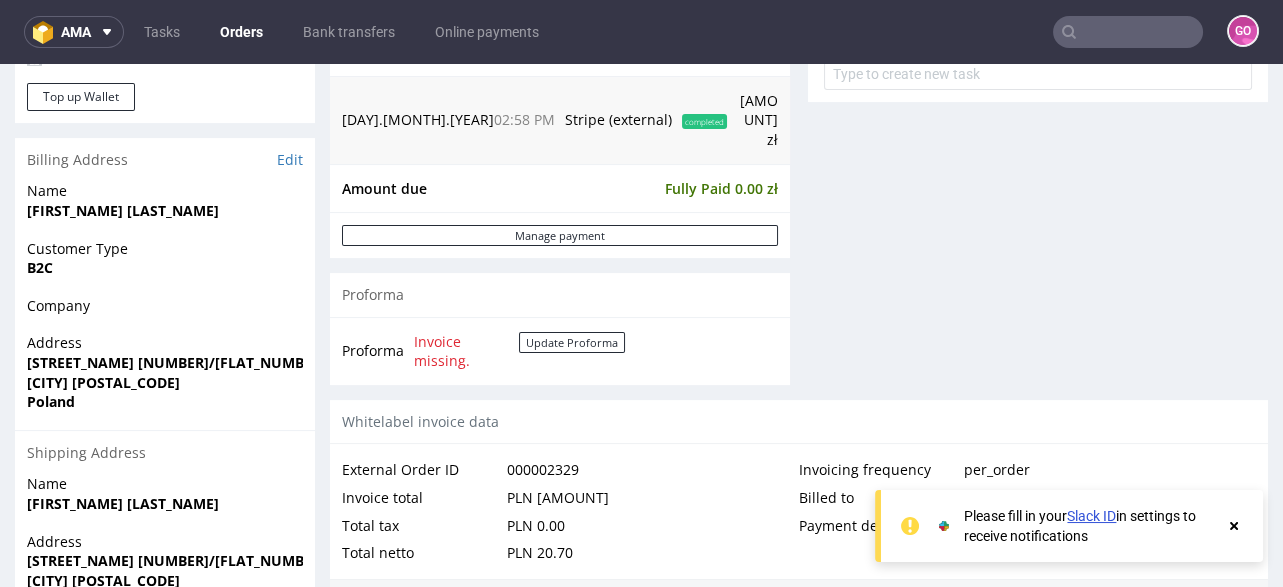drag, startPoint x: 156, startPoint y: 357, endPoint x: 127, endPoint y: 366, distance: 30.364452 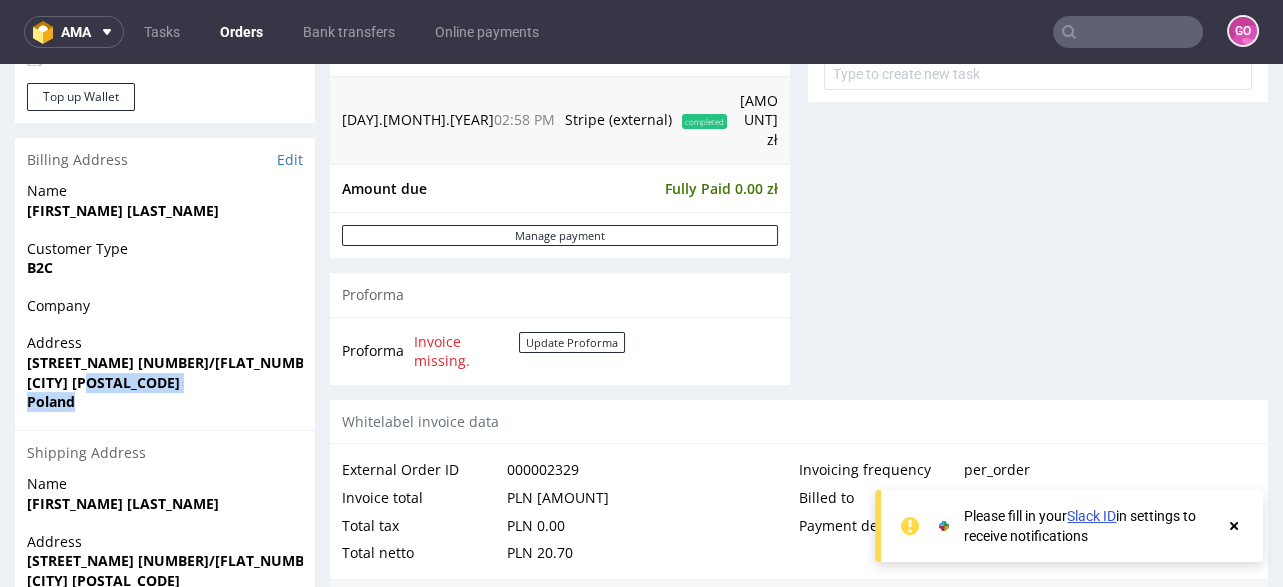 drag, startPoint x: 103, startPoint y: 363, endPoint x: 152, endPoint y: 372, distance: 49.819675 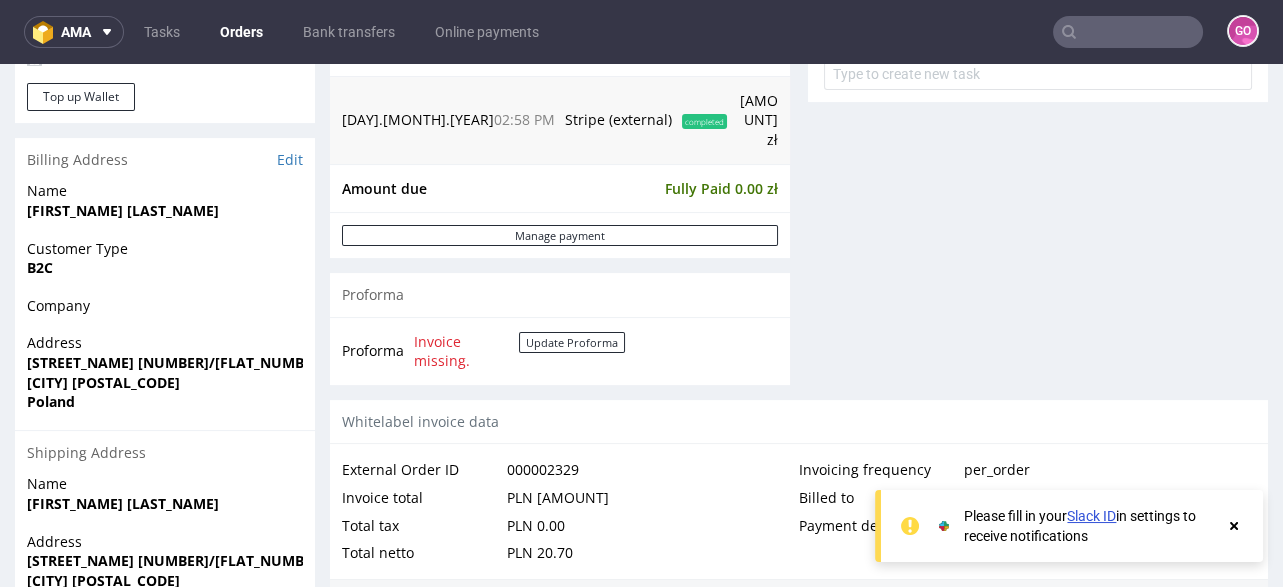 click on "Warszawa 03-226" at bounding box center (103, 382) 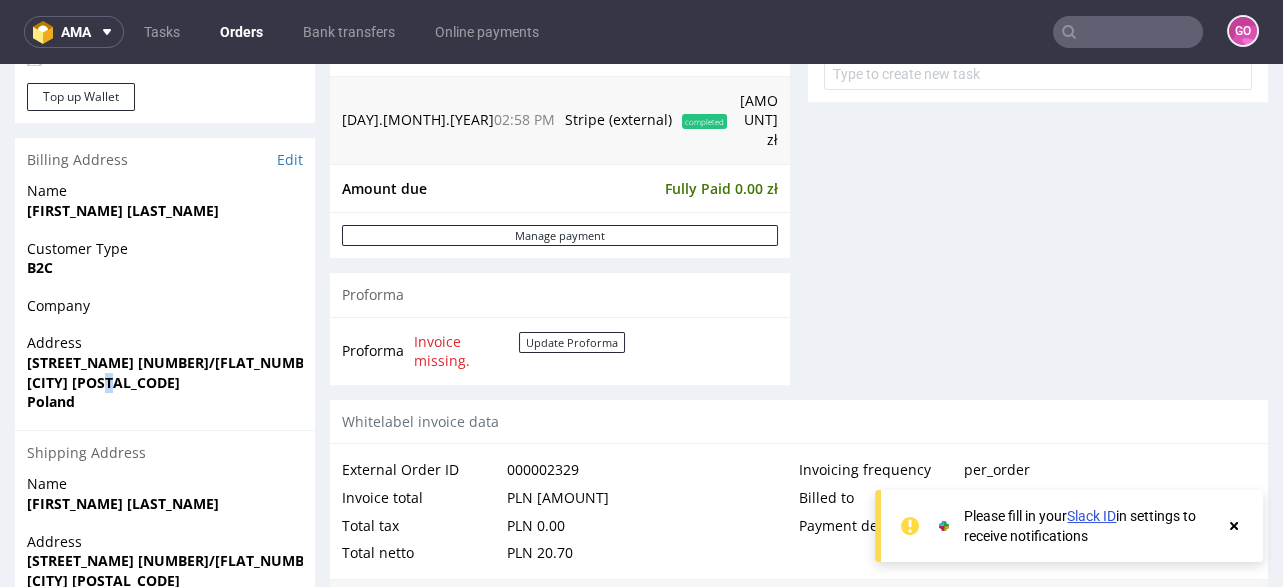 click on "Warszawa 03-226" at bounding box center (103, 382) 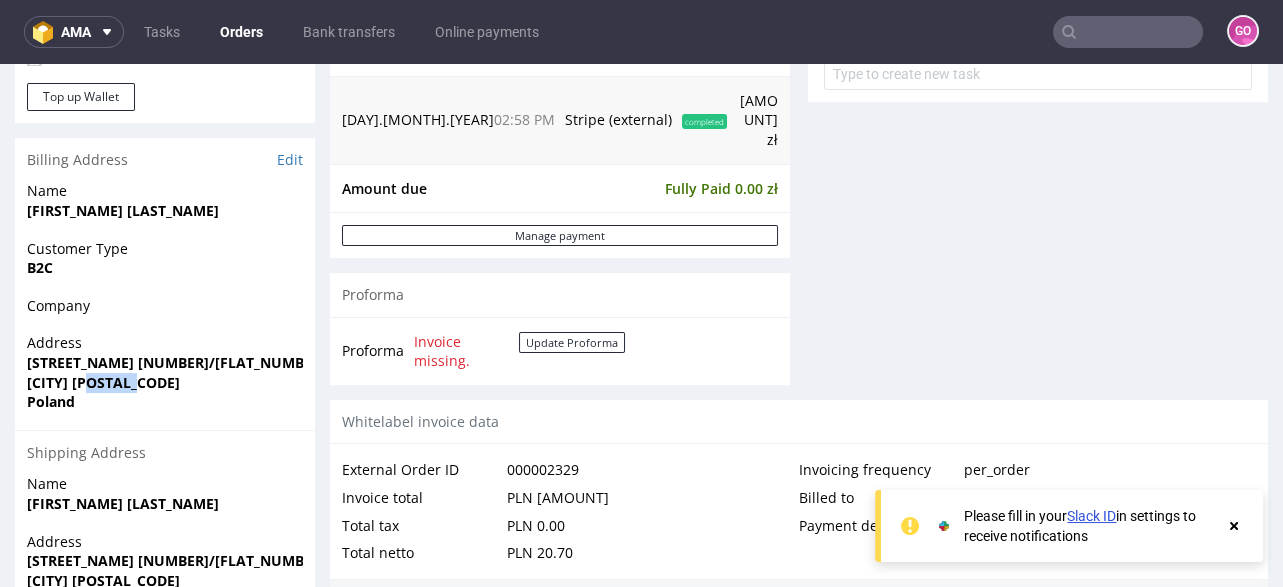 drag, startPoint x: 144, startPoint y: 359, endPoint x: 104, endPoint y: 366, distance: 40.60788 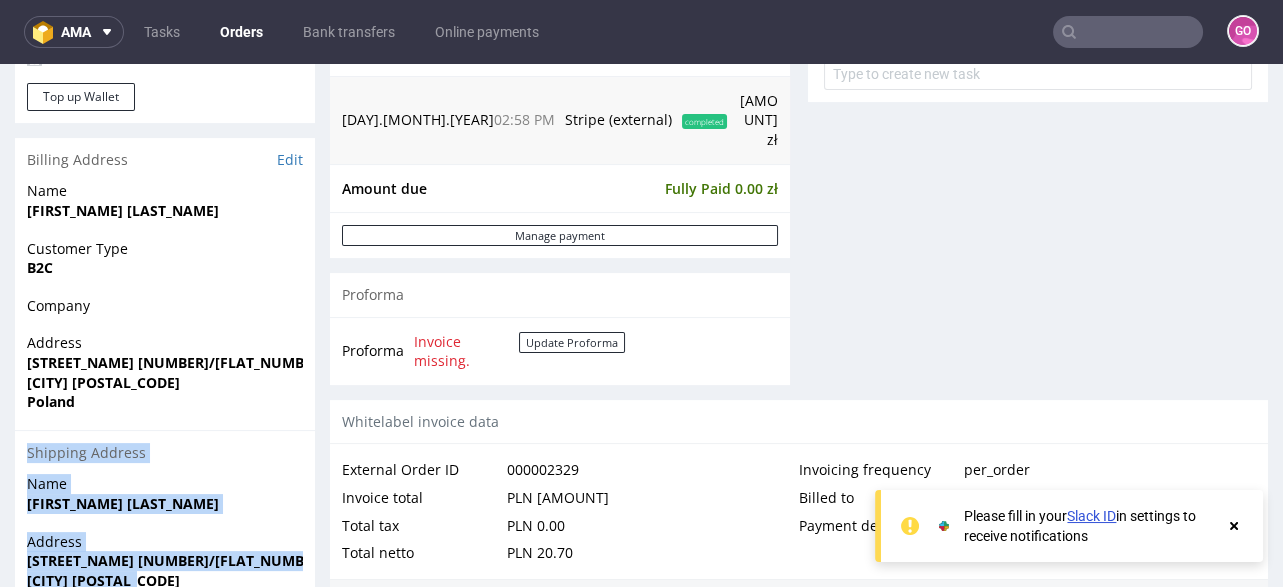 scroll, scrollTop: 1310, scrollLeft: 0, axis: vertical 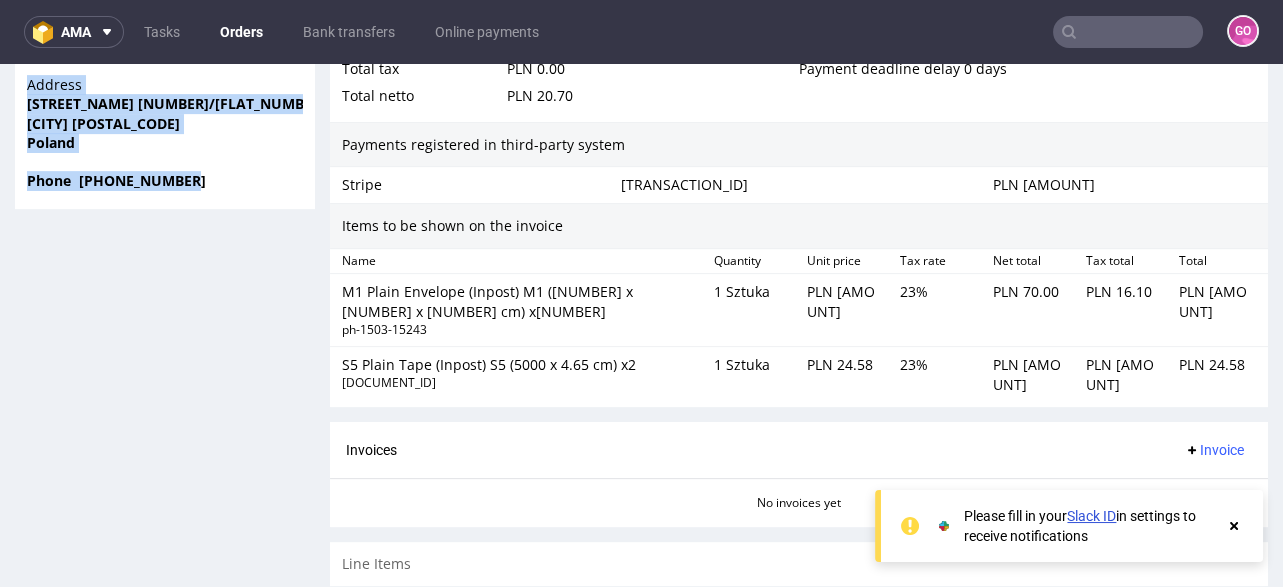 drag, startPoint x: 187, startPoint y: 659, endPoint x: 177, endPoint y: 708, distance: 50.01 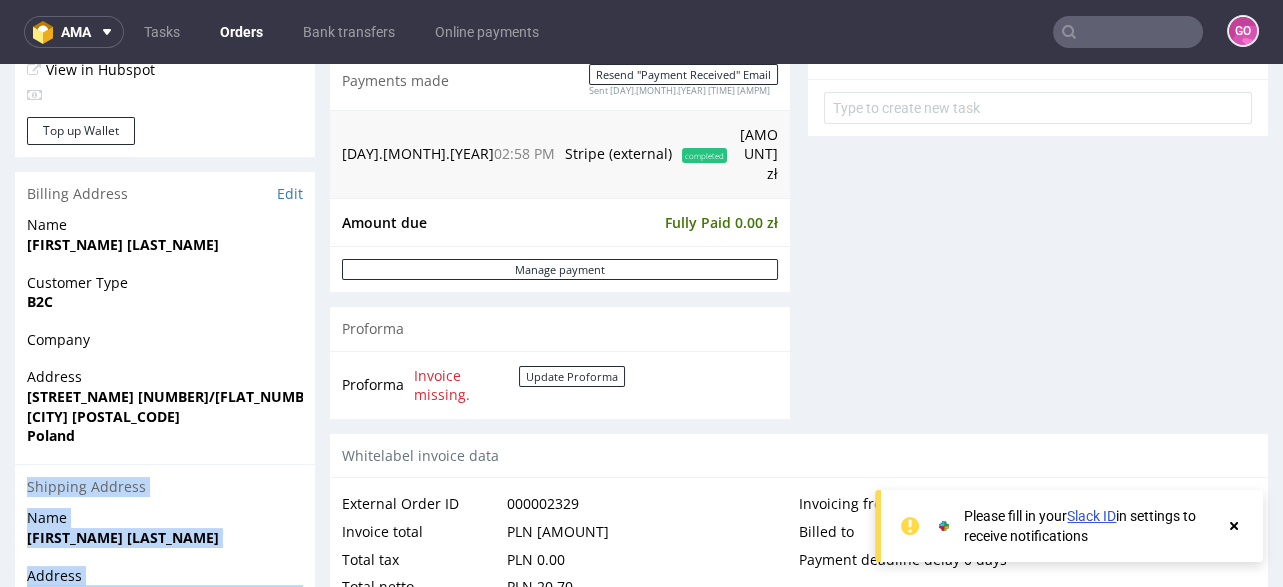 scroll, scrollTop: 590, scrollLeft: 0, axis: vertical 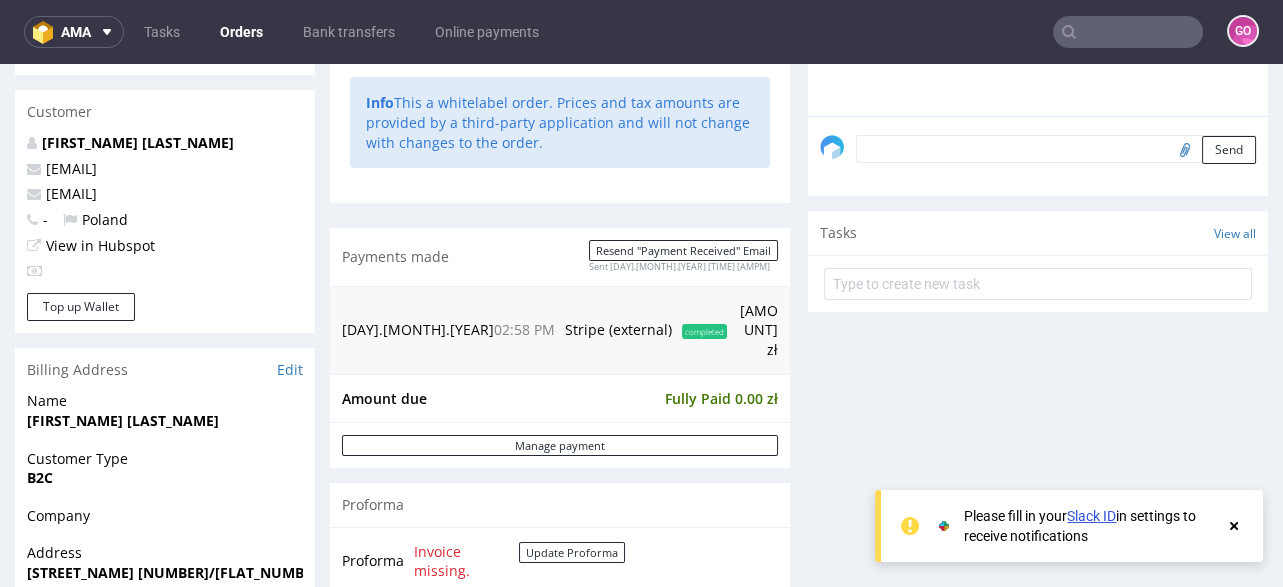click on "Klaudia Hornak" at bounding box center [123, 420] 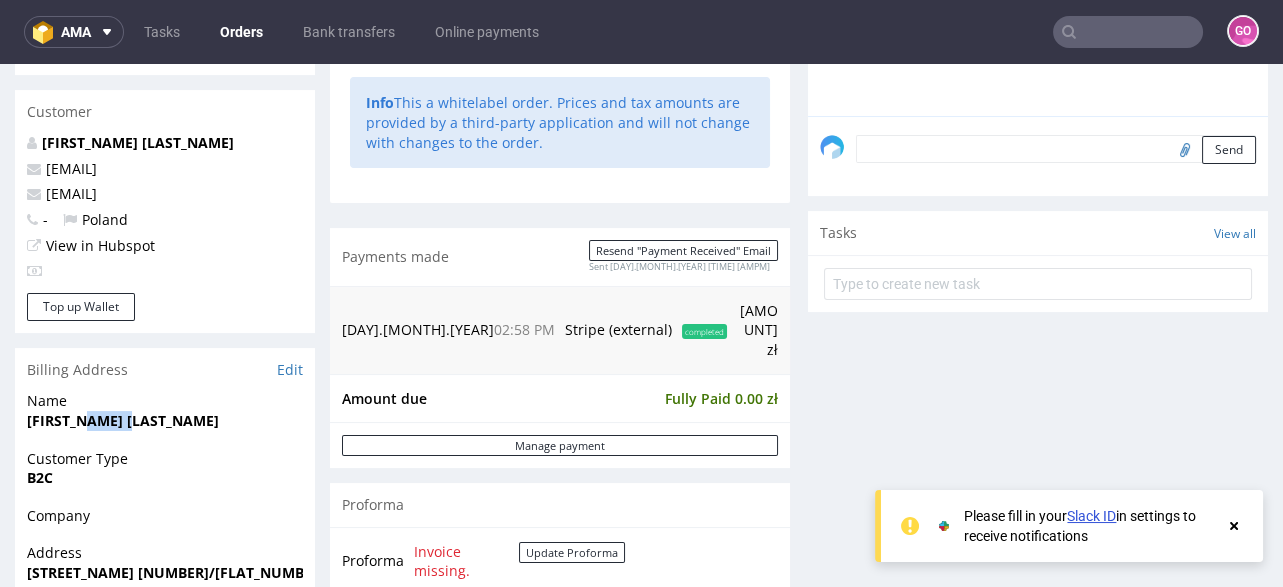 click on "Klaudia Hornak" at bounding box center (123, 420) 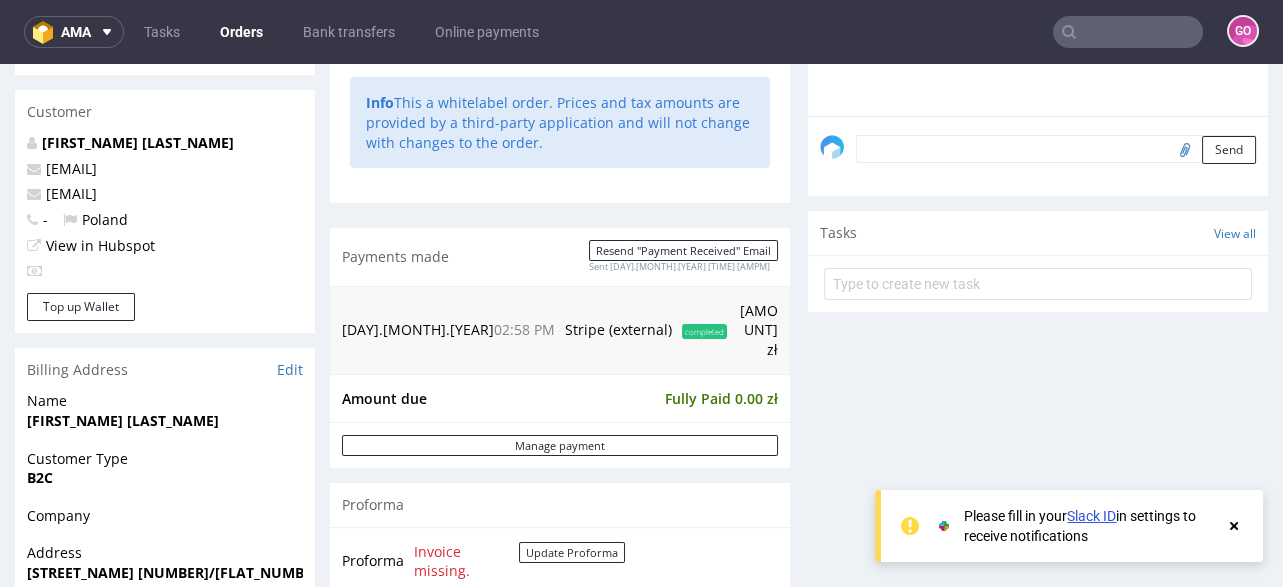 click on "Klaudia Hornak" at bounding box center [165, 421] 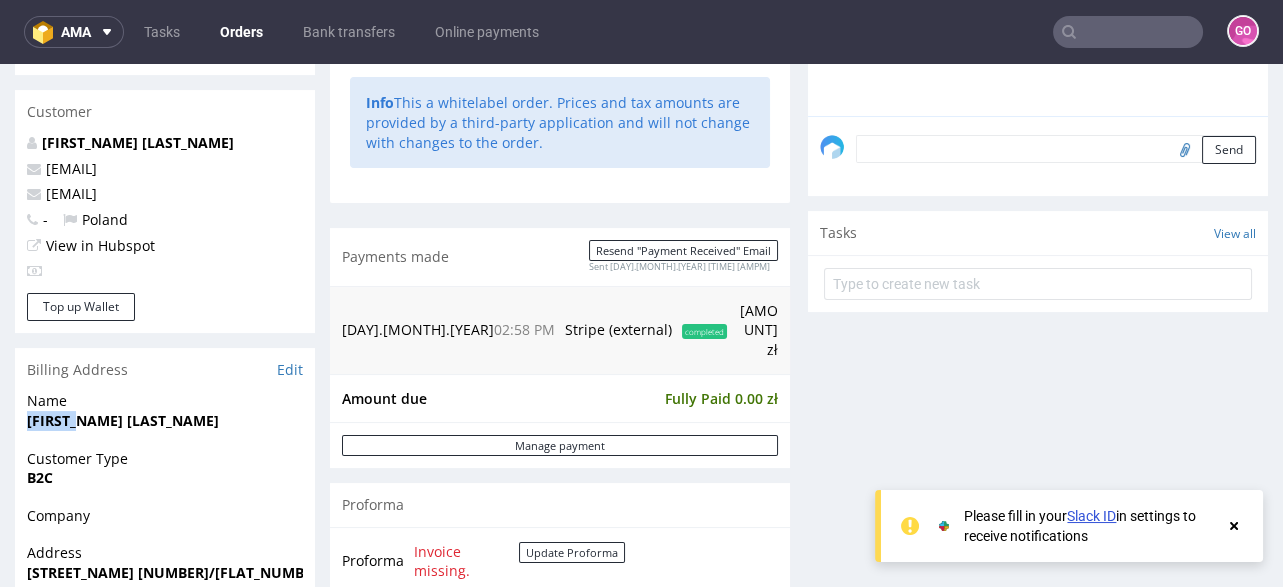click on "Klaudia Hornak" at bounding box center [165, 421] 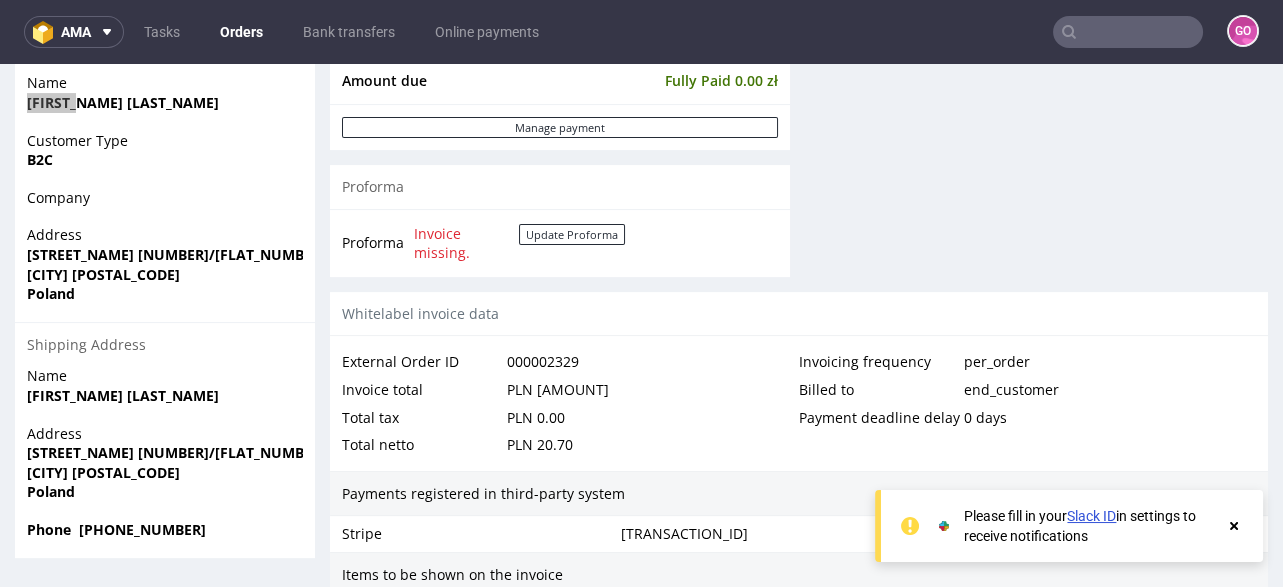 scroll, scrollTop: 910, scrollLeft: 0, axis: vertical 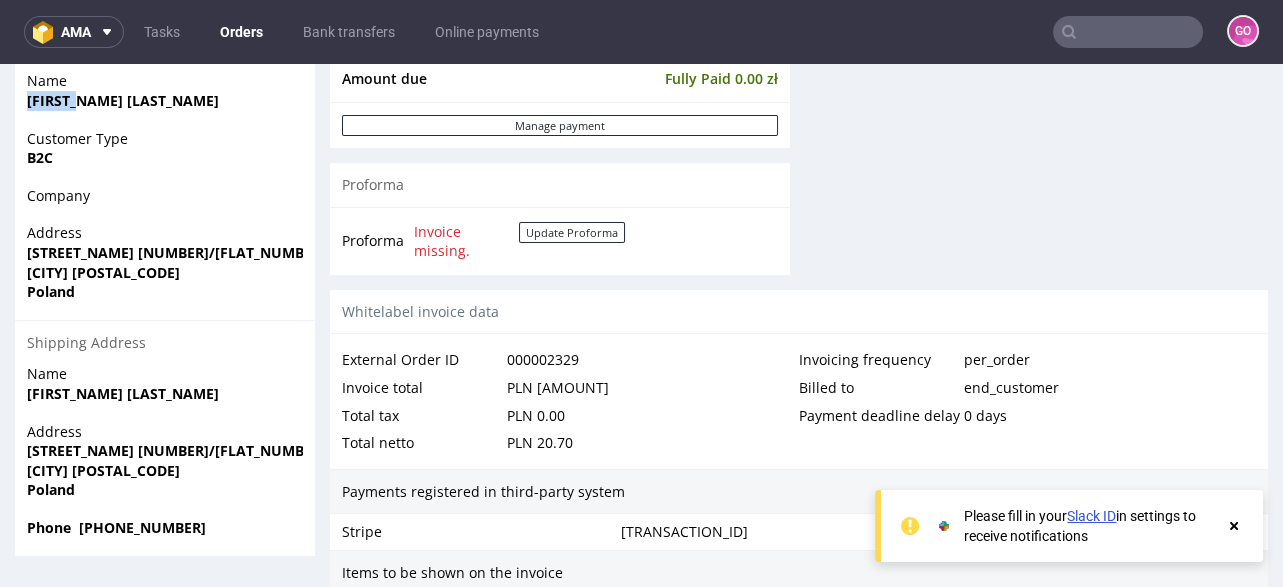 click on "Address" at bounding box center [165, 432] 